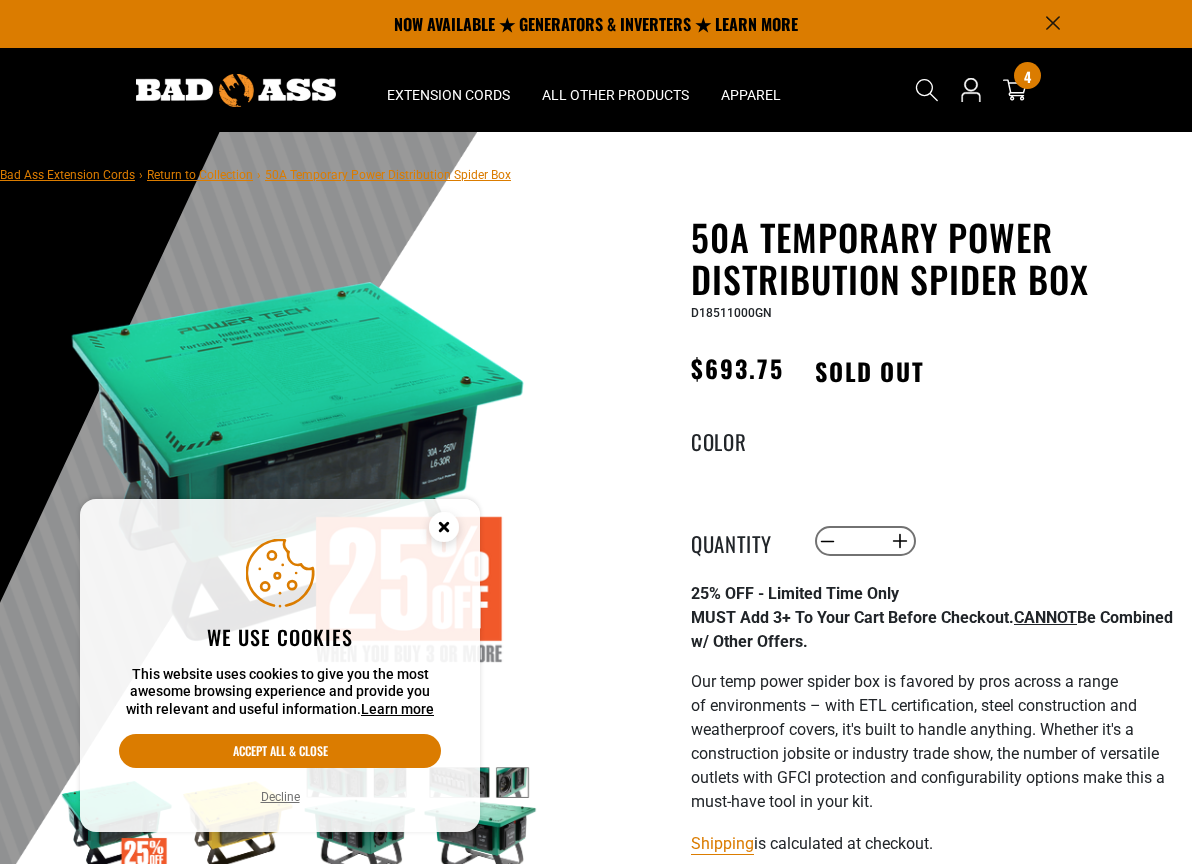 scroll, scrollTop: 0, scrollLeft: 0, axis: both 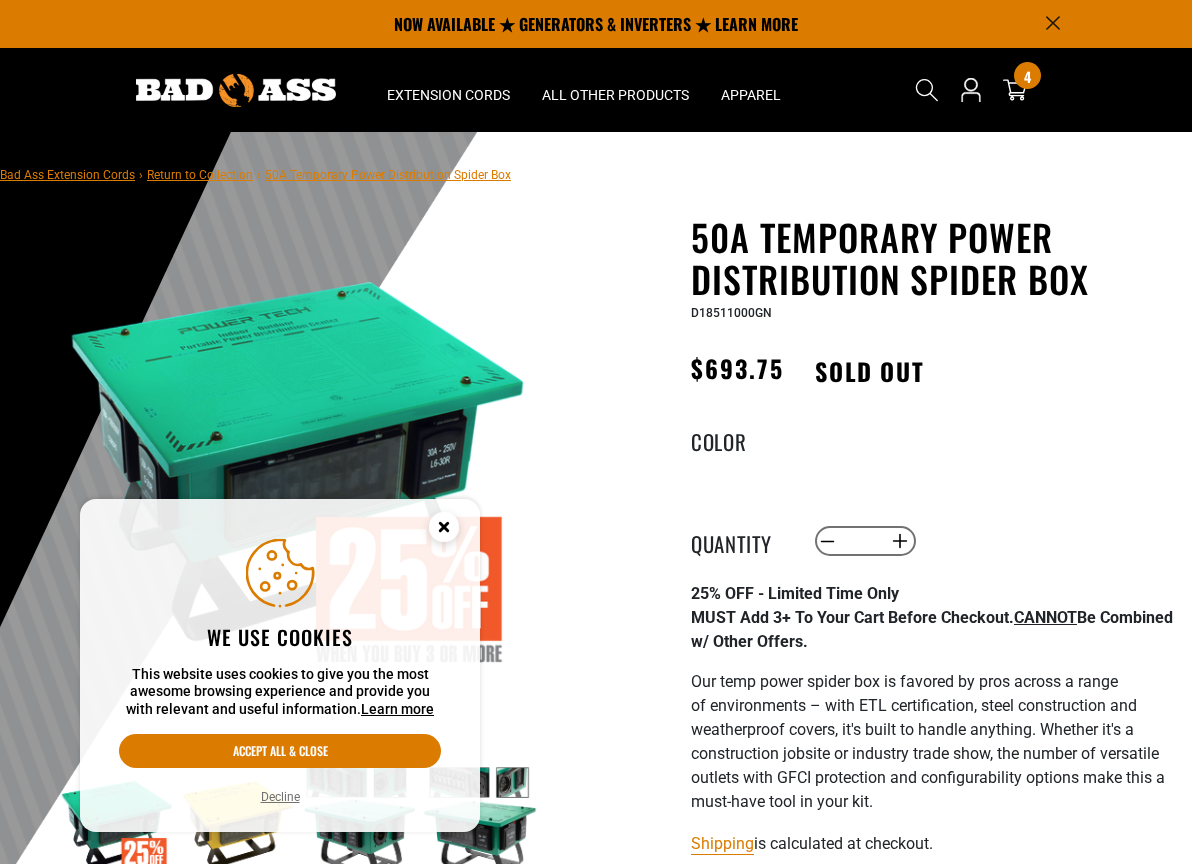 click 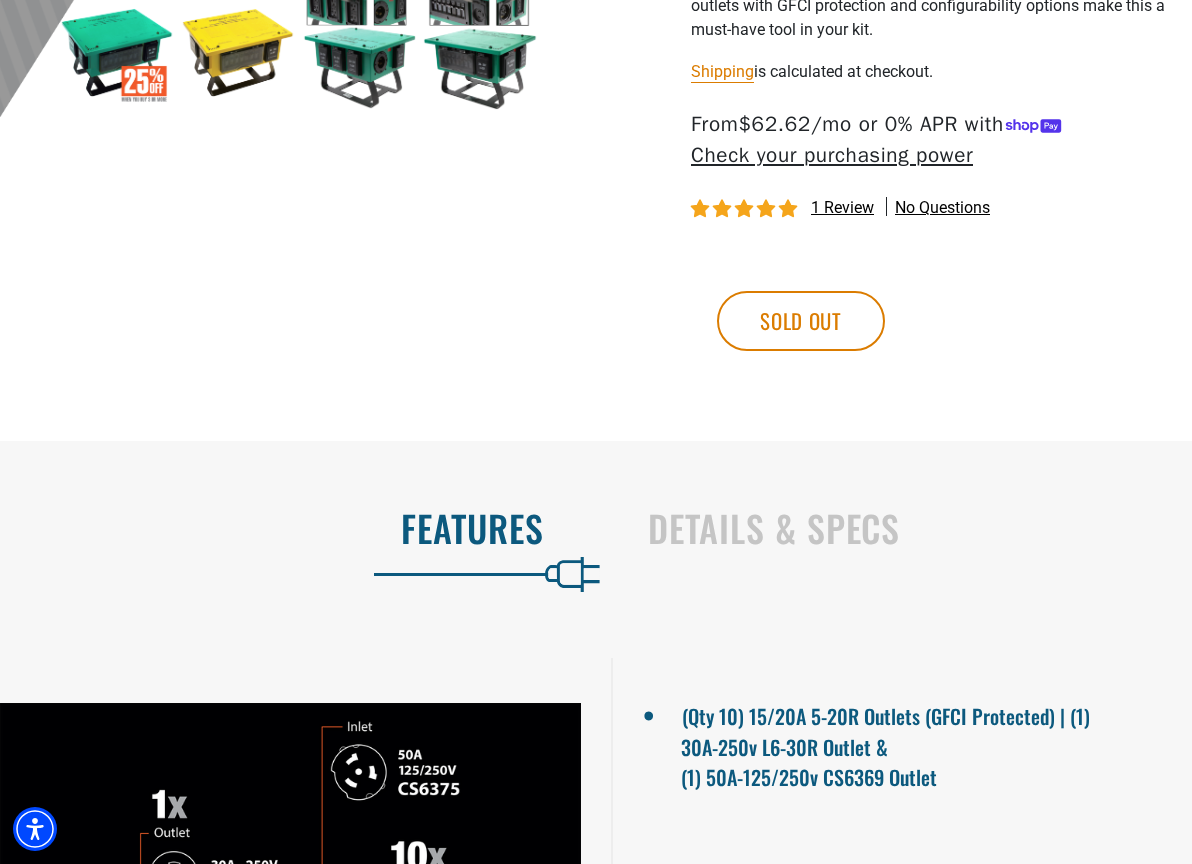 scroll, scrollTop: 873, scrollLeft: 0, axis: vertical 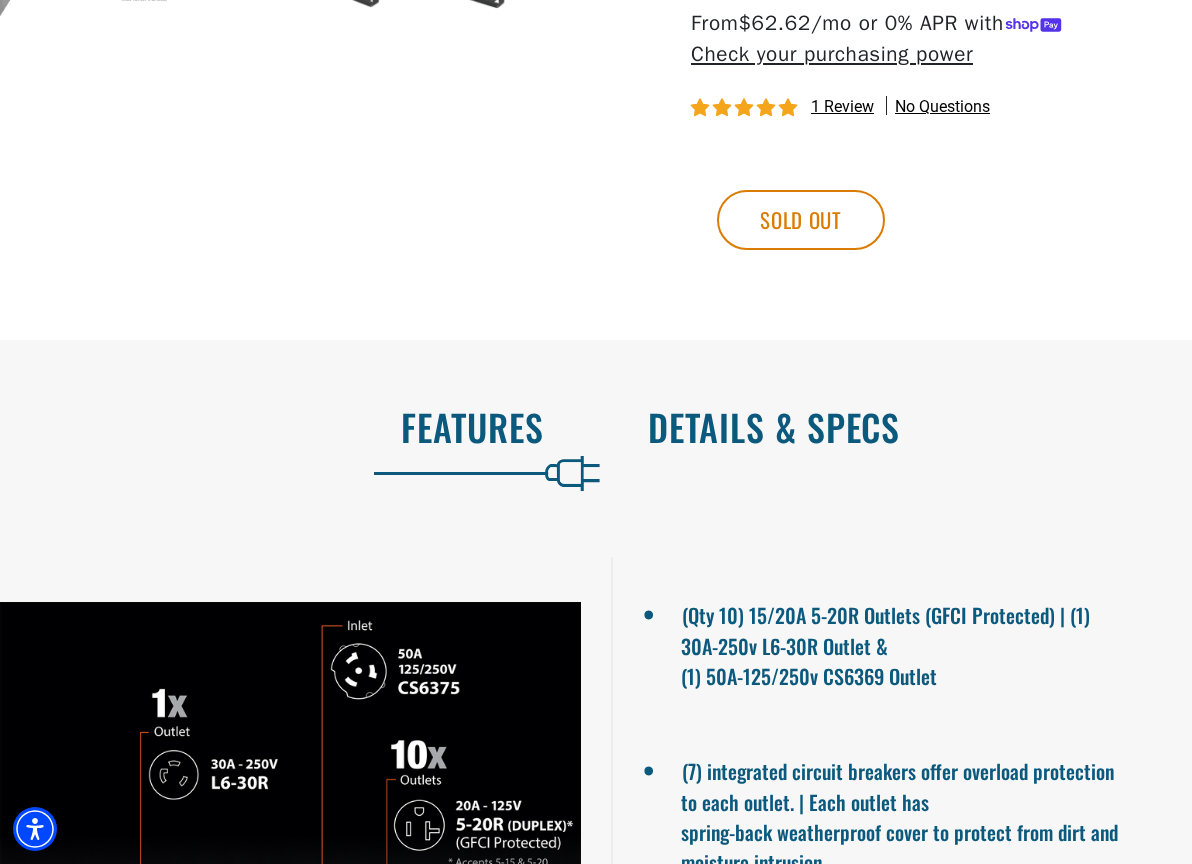 click on "Details & Specs" at bounding box center [899, 427] 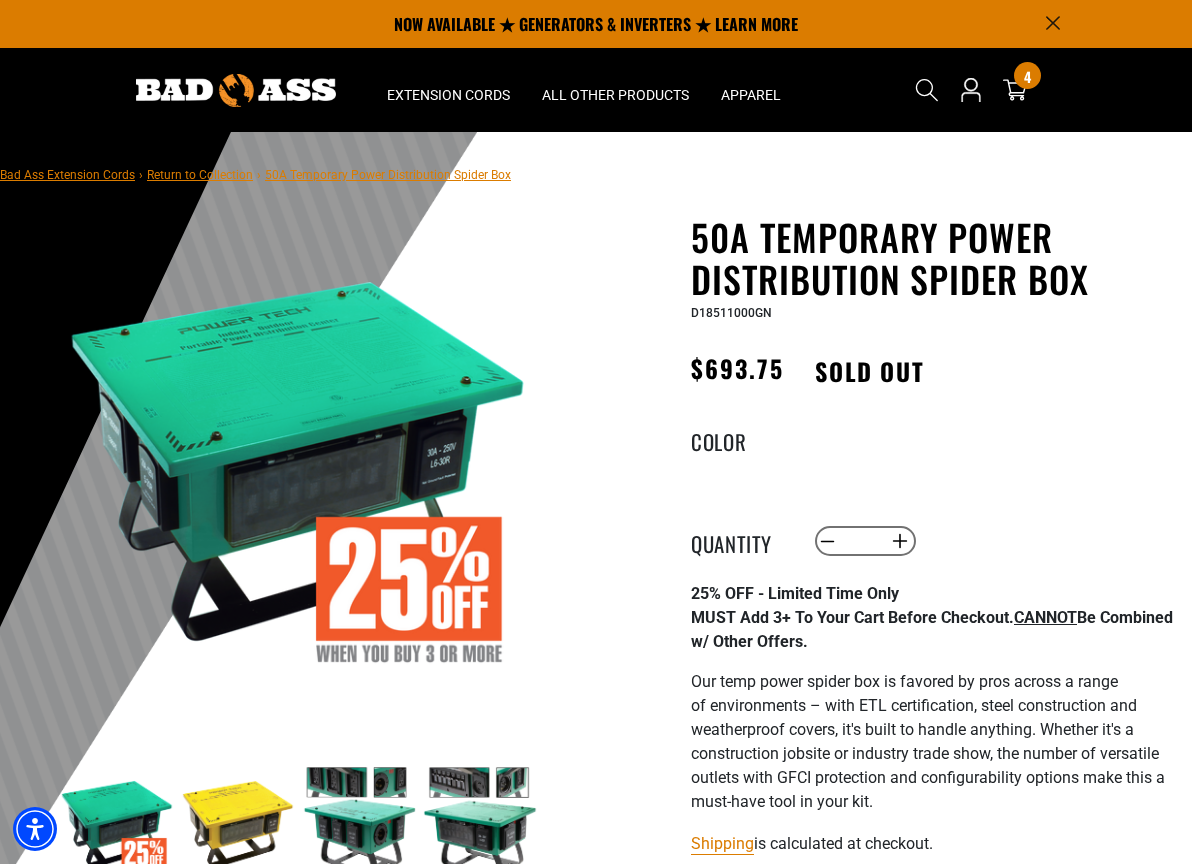 scroll, scrollTop: 0, scrollLeft: 0, axis: both 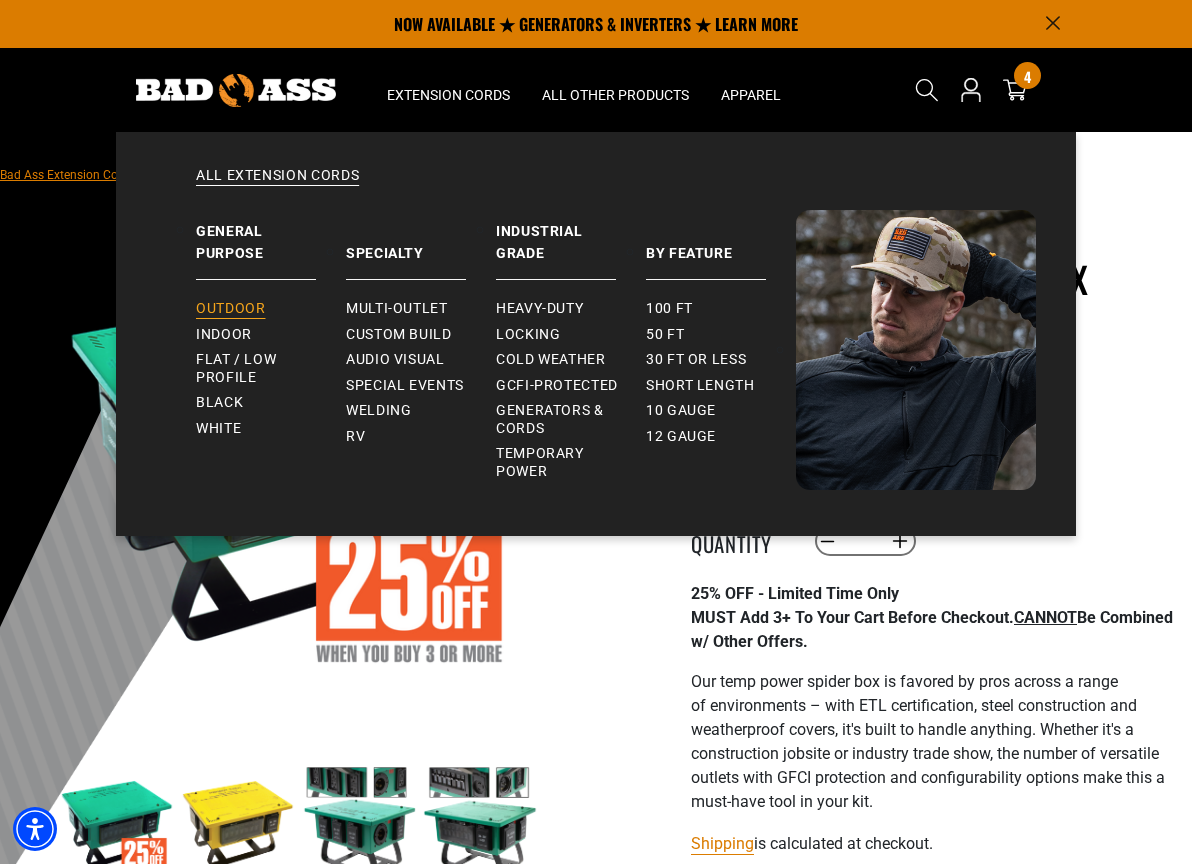 click on "Outdoor" at bounding box center [230, 309] 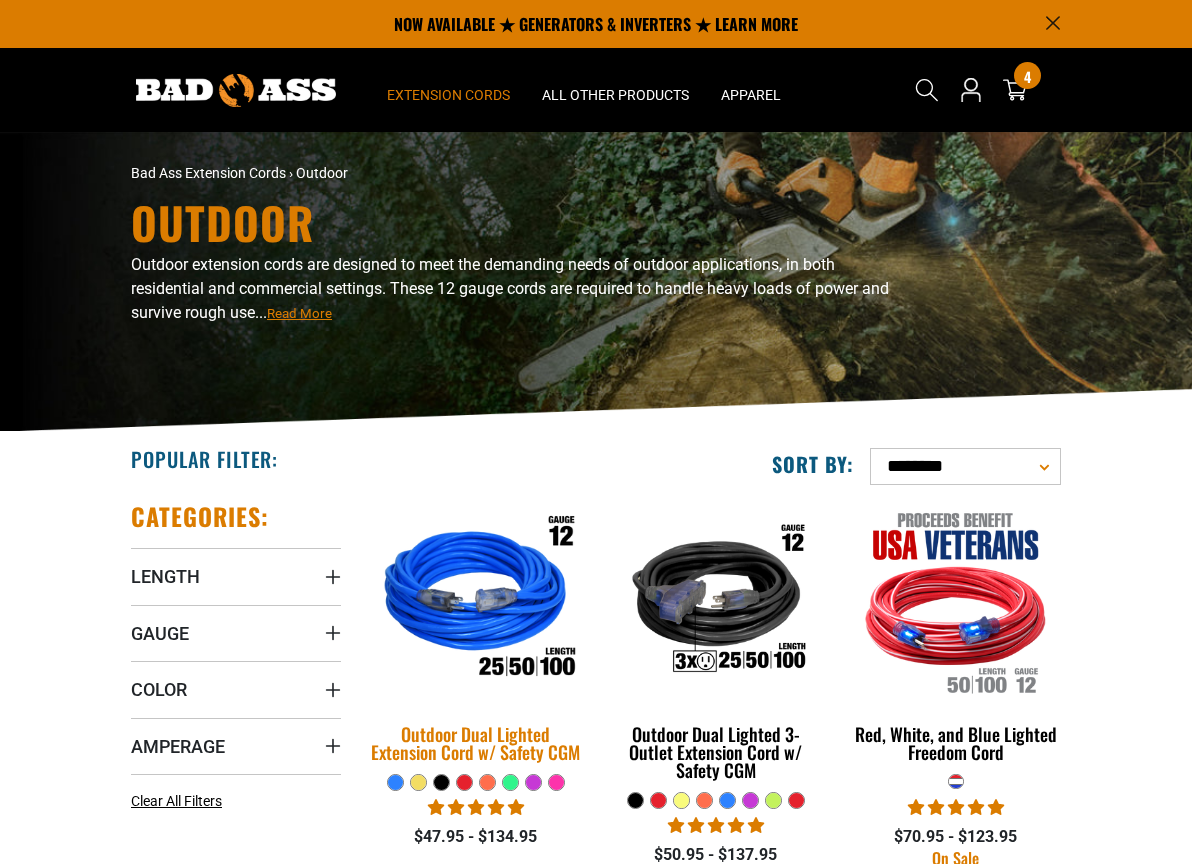 scroll, scrollTop: 0, scrollLeft: 0, axis: both 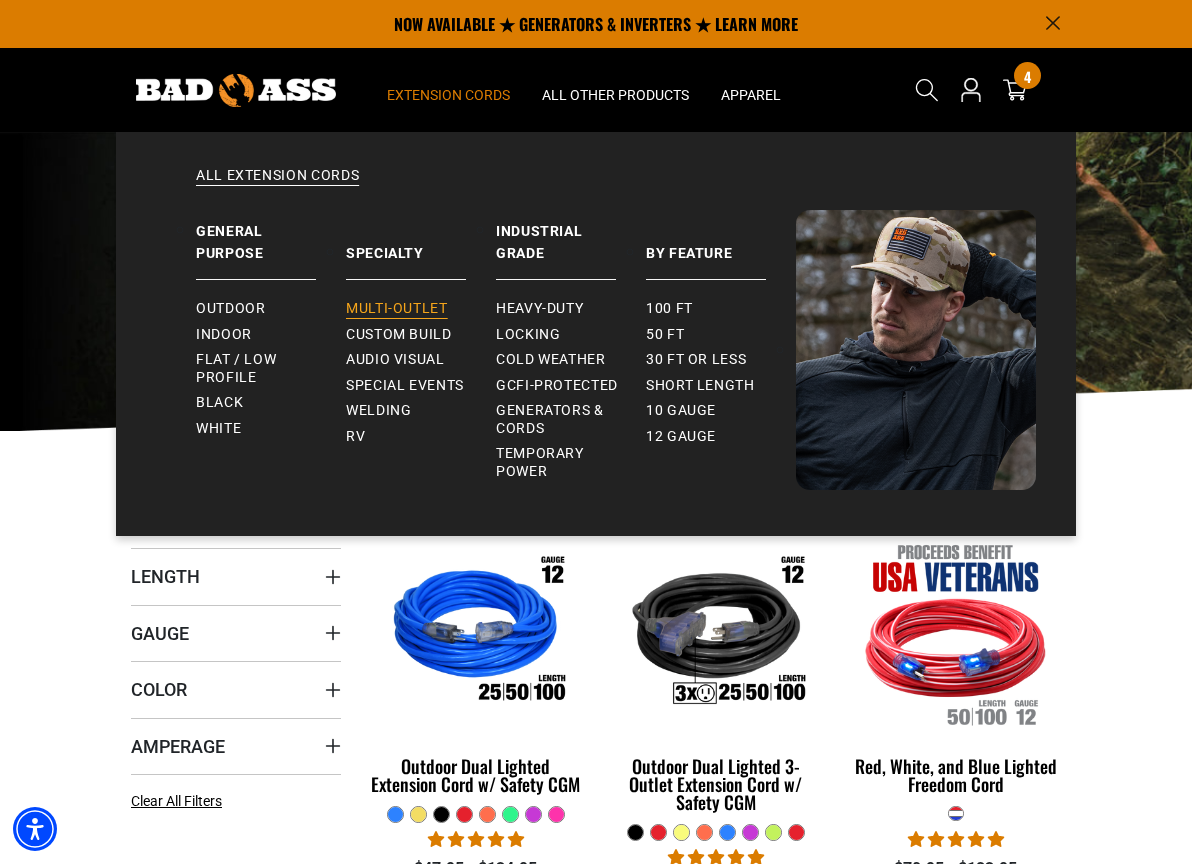click on "Multi-Outlet" at bounding box center (397, 309) 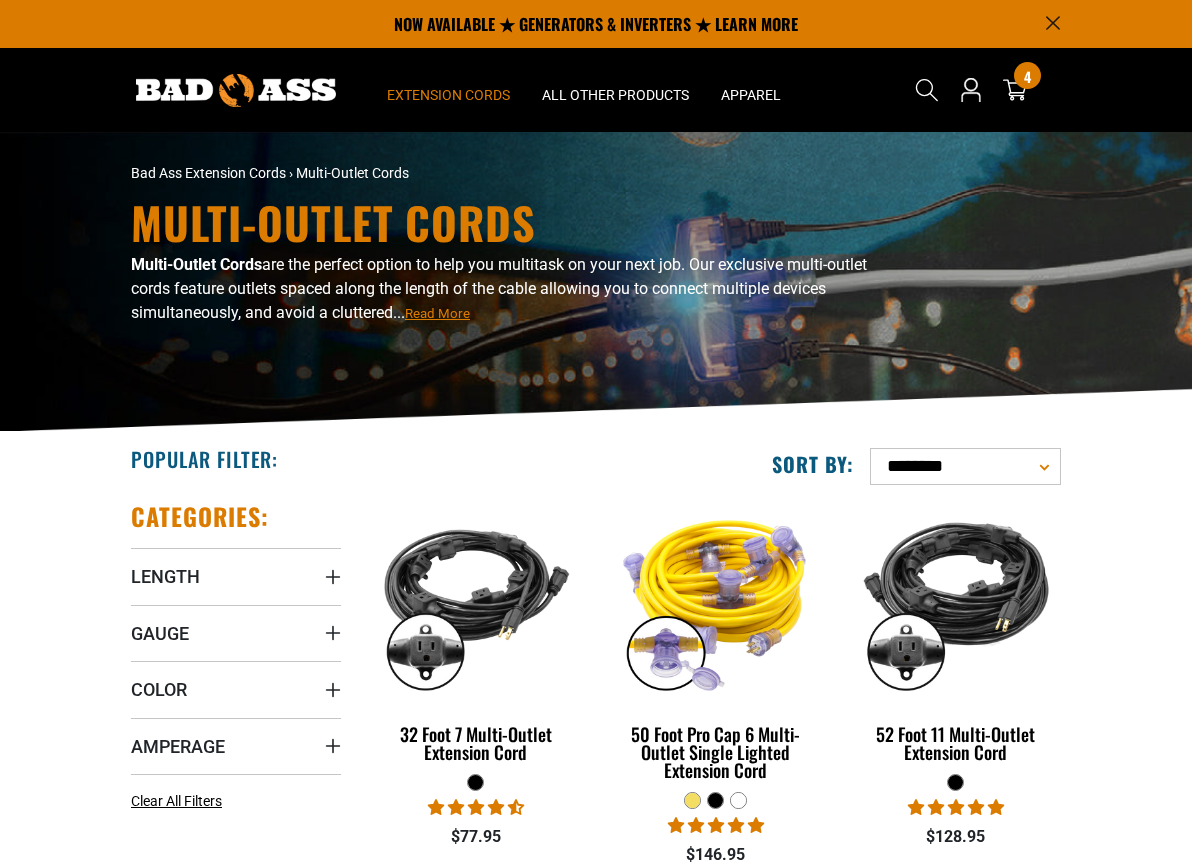 scroll, scrollTop: 0, scrollLeft: 0, axis: both 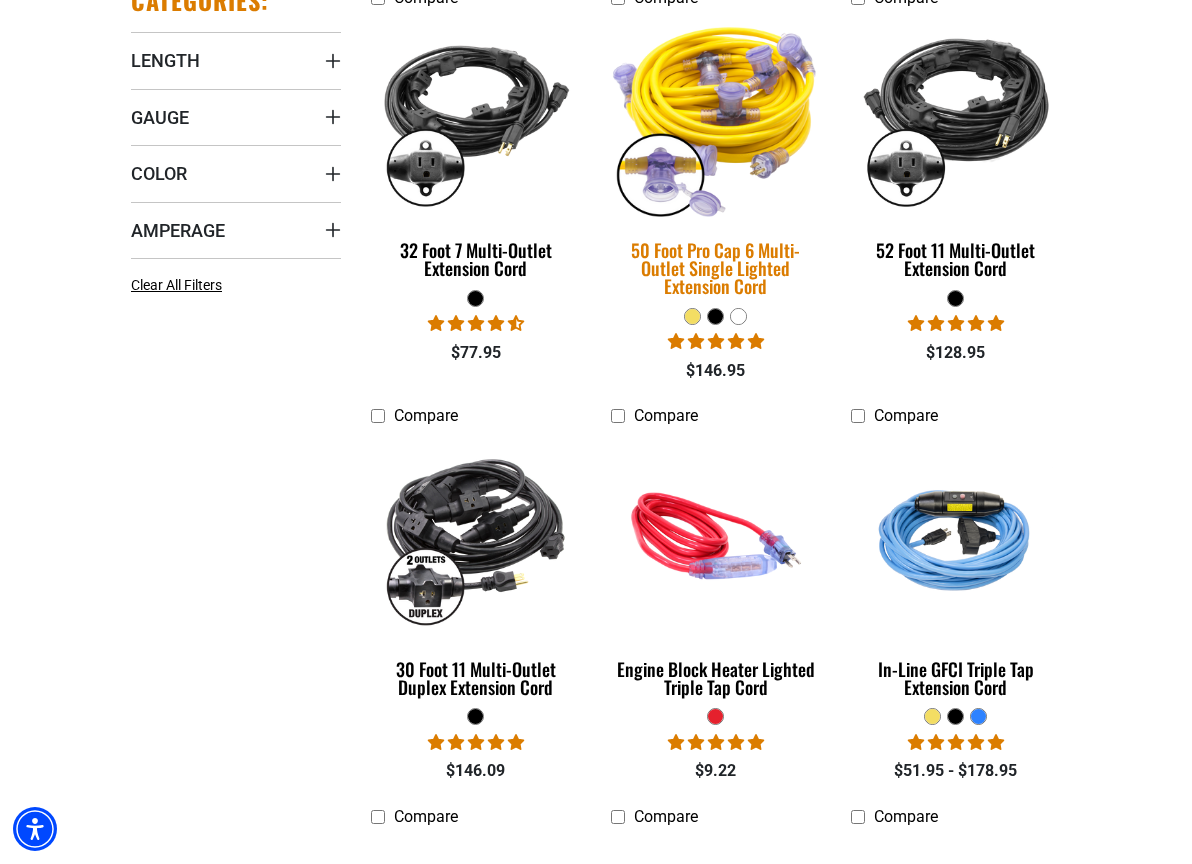click at bounding box center [716, 117] 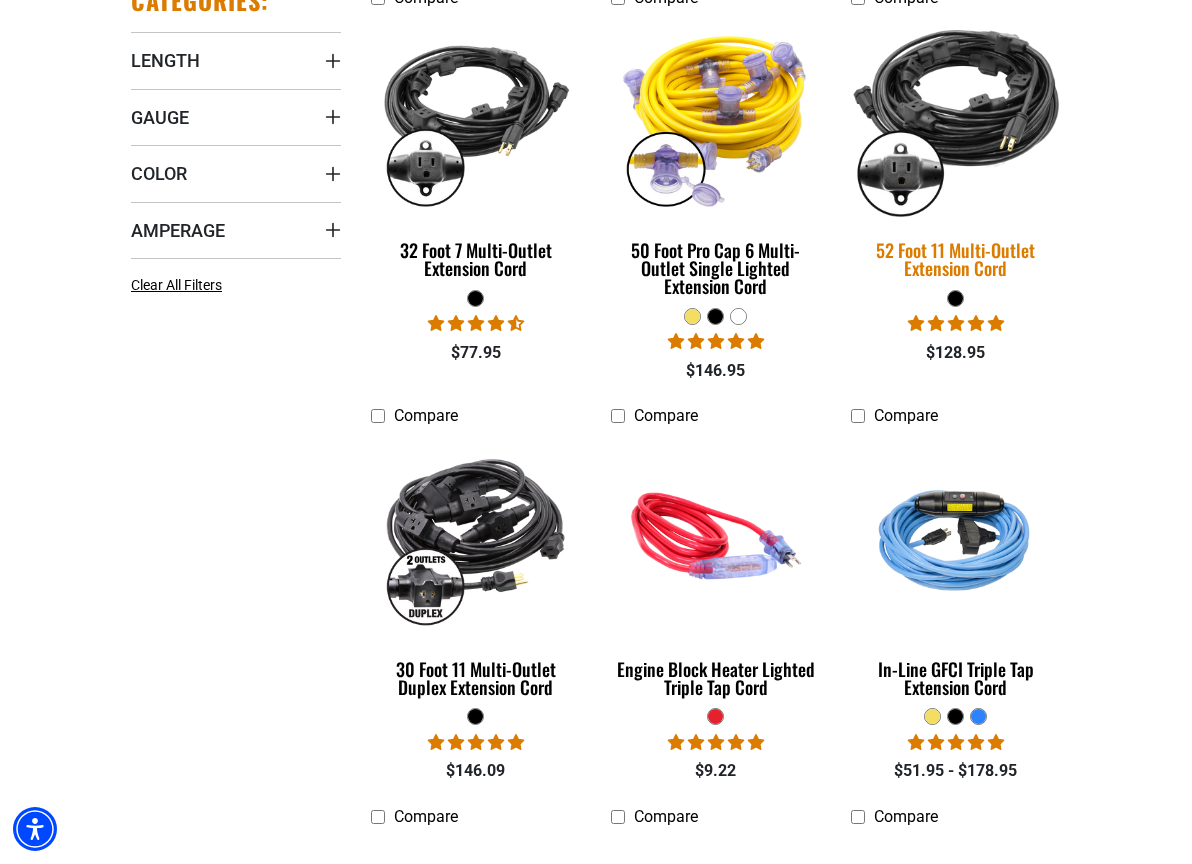 click at bounding box center (956, 117) 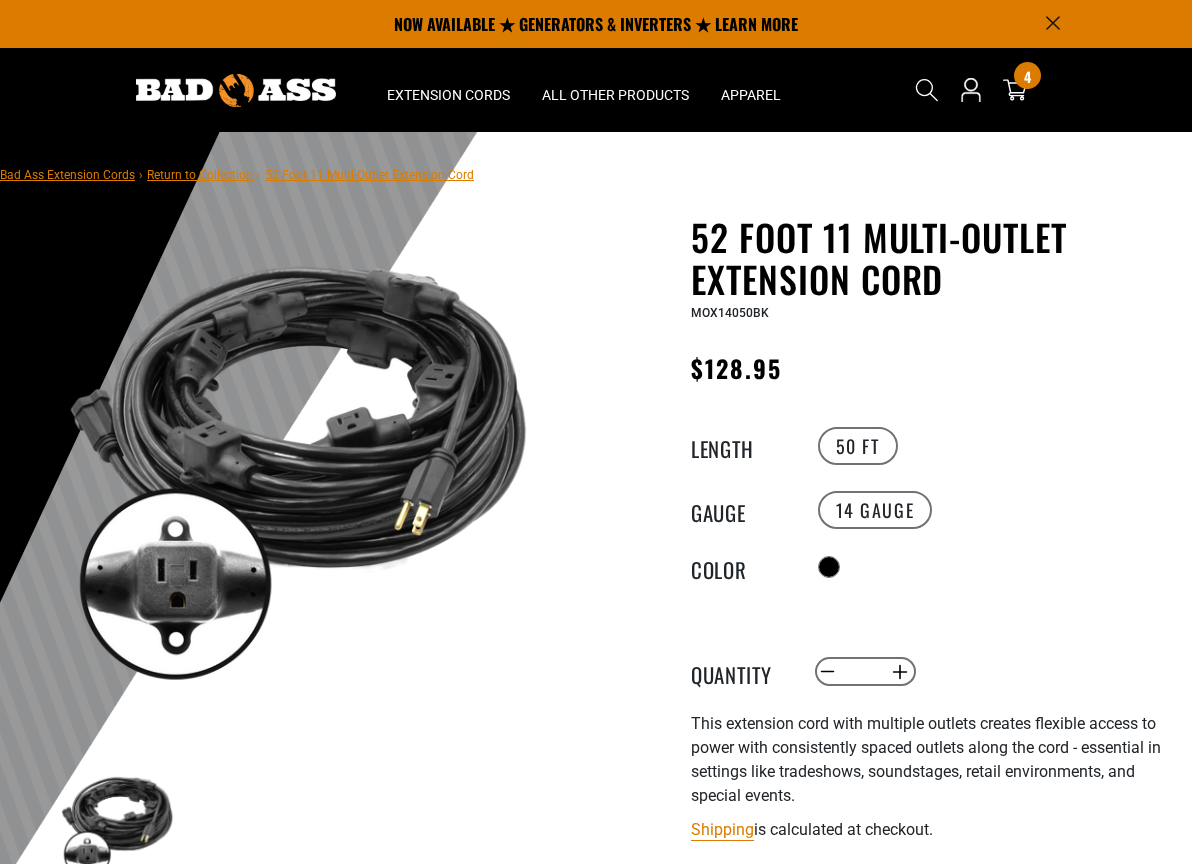 scroll, scrollTop: 0, scrollLeft: 0, axis: both 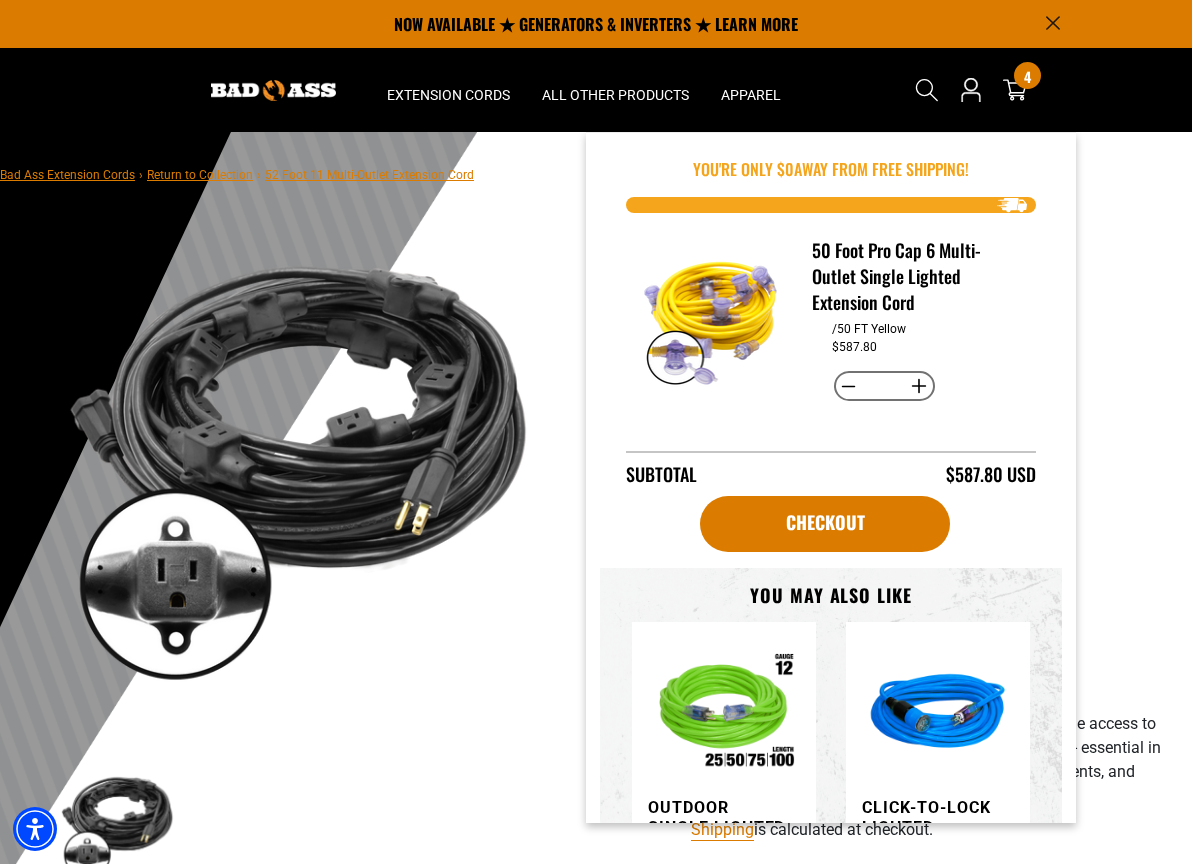 click on "Regular price
$128.95
Regular price
Sale price
128.95
Unit price
/
per
Sale
Sold out" at bounding box center [934, 373] 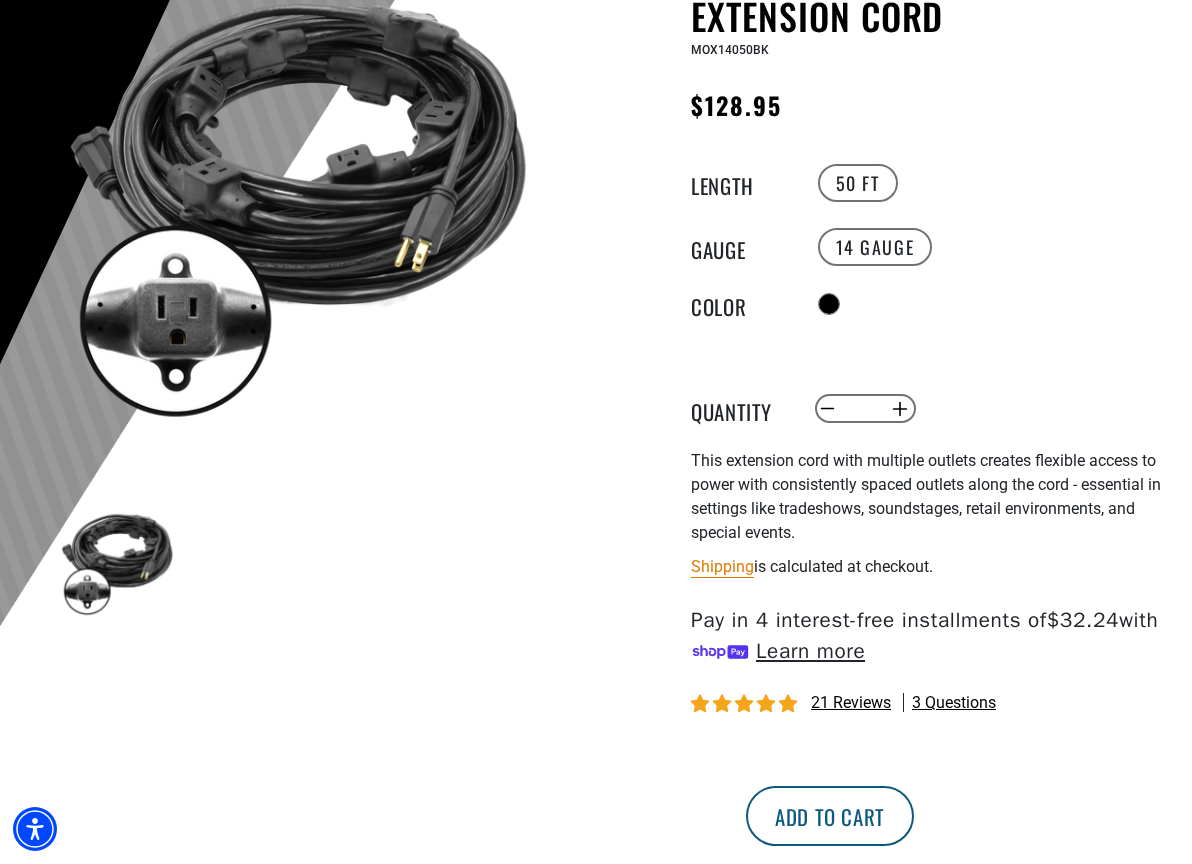 scroll, scrollTop: 275, scrollLeft: 0, axis: vertical 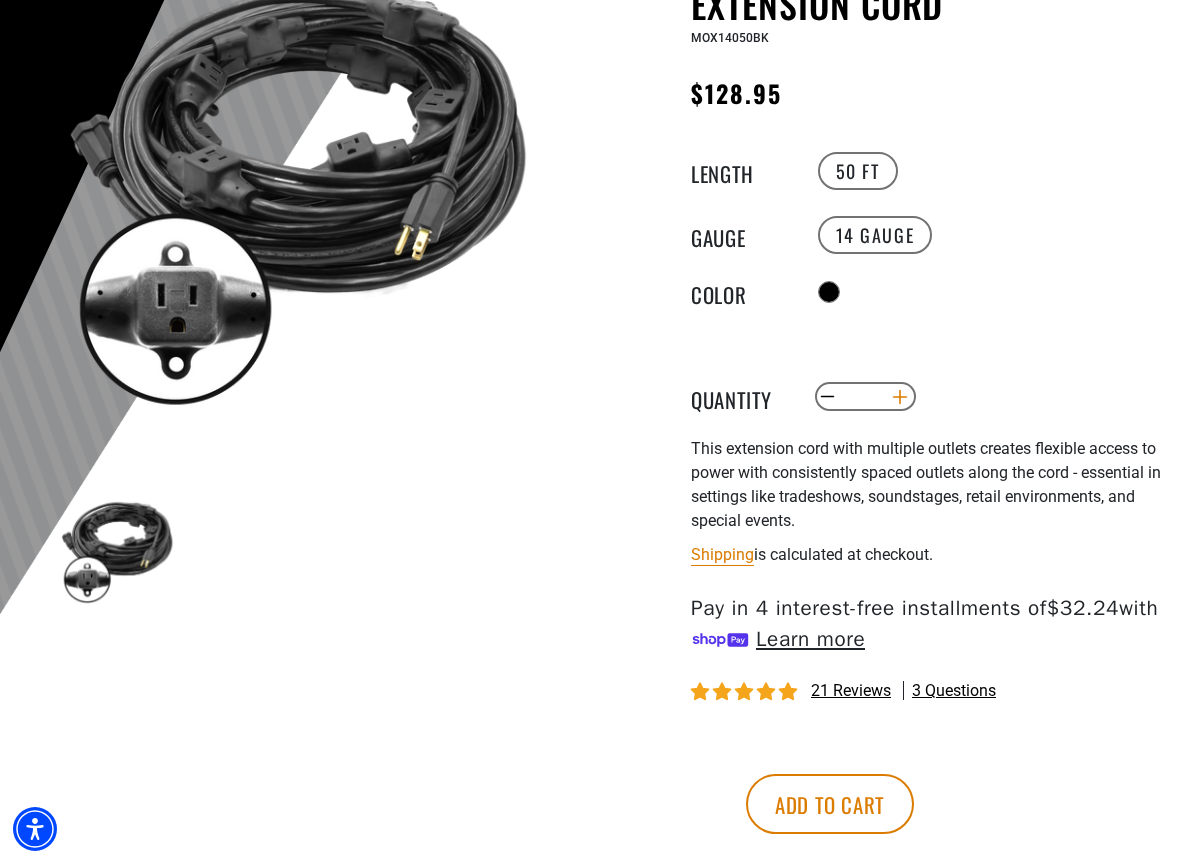 click on "Increase quantity for 52 Foot 11 Multi-Outlet Extension Cord" at bounding box center [900, 397] 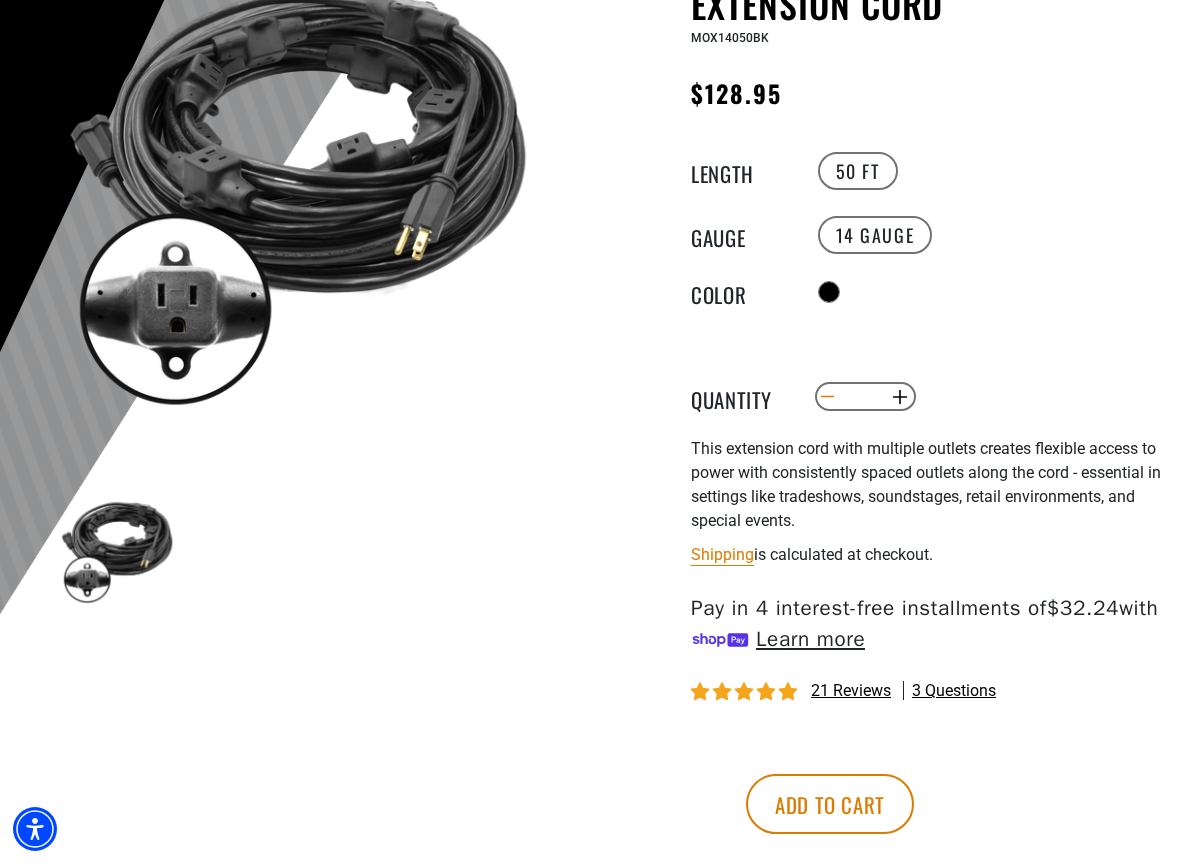 click on "Decrease quantity for 52 Foot 11 Multi-Outlet Extension Cord" at bounding box center (828, 397) 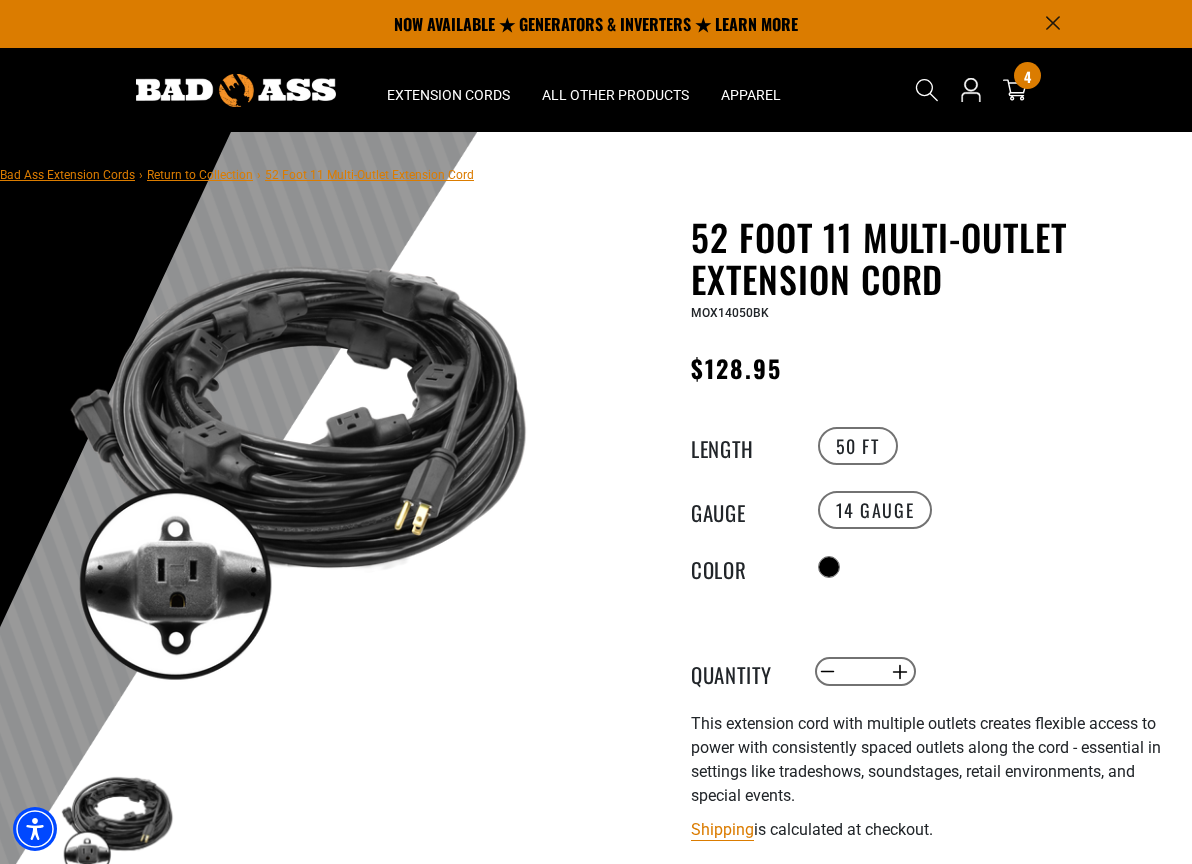 scroll, scrollTop: 0, scrollLeft: 0, axis: both 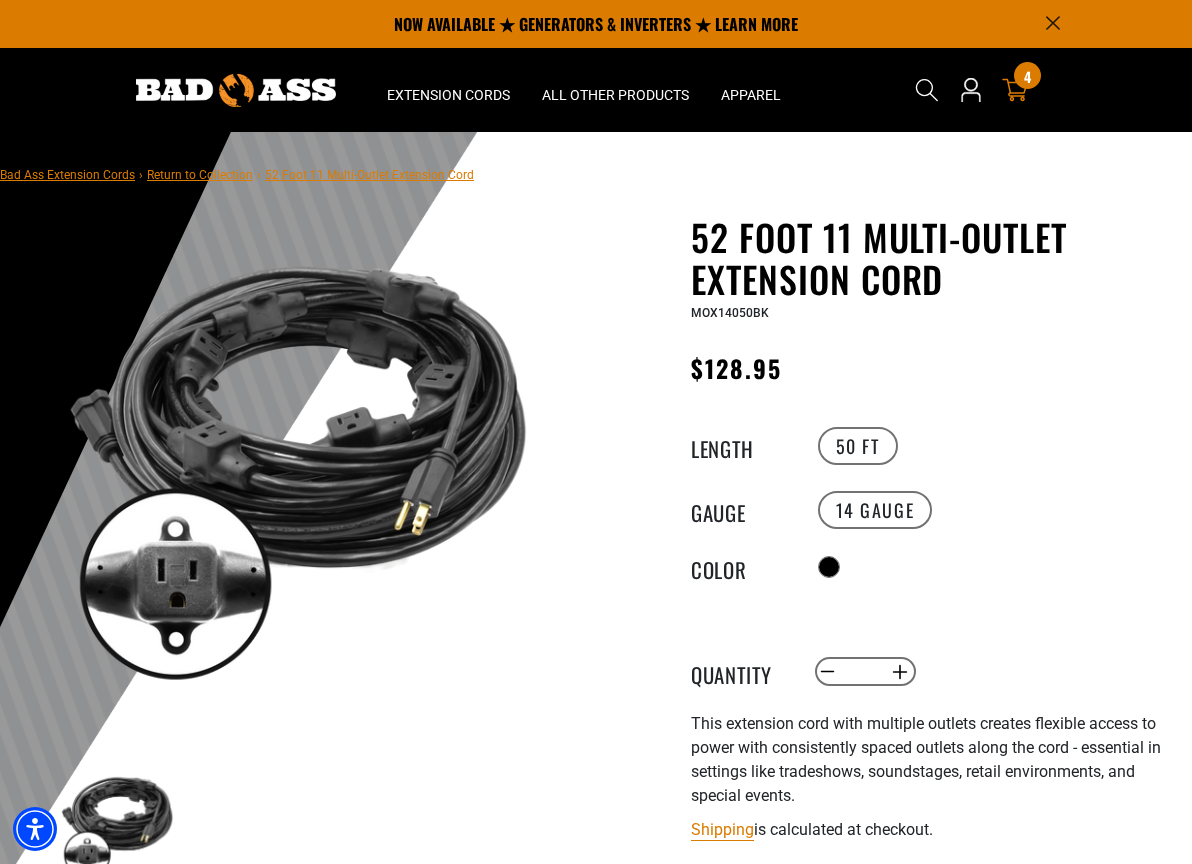 click 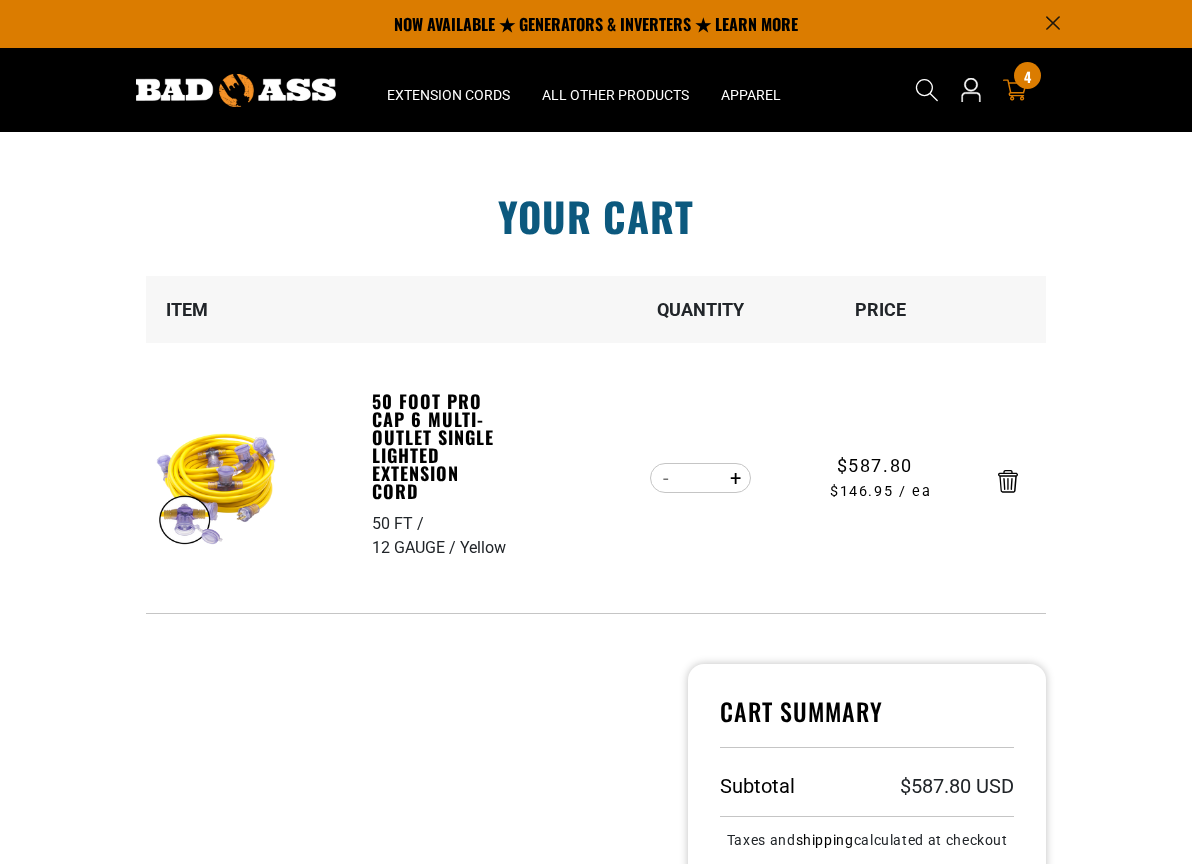 scroll, scrollTop: 0, scrollLeft: 0, axis: both 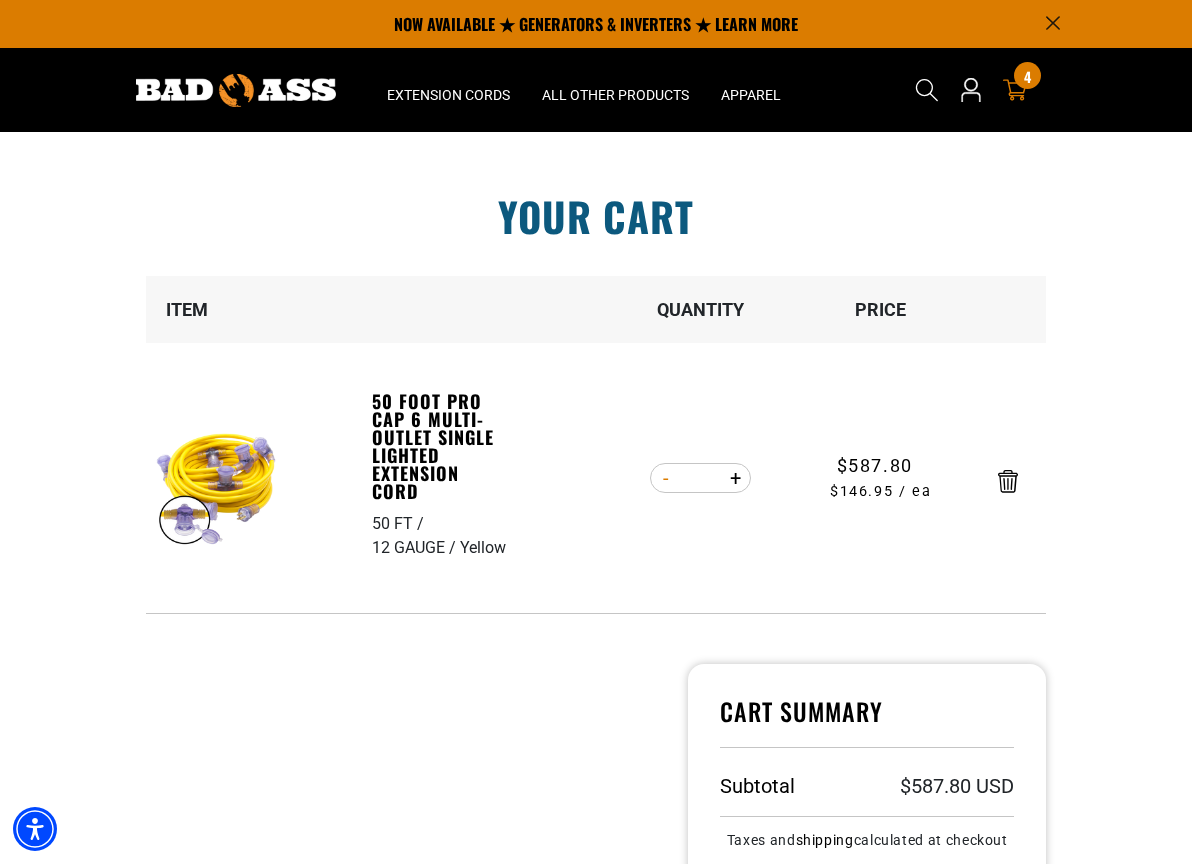 click on "Decrease quantity for 50 Foot Pro Cap 6 Multi-Outlet Single Lighted Extension Cord" at bounding box center [665, 478] 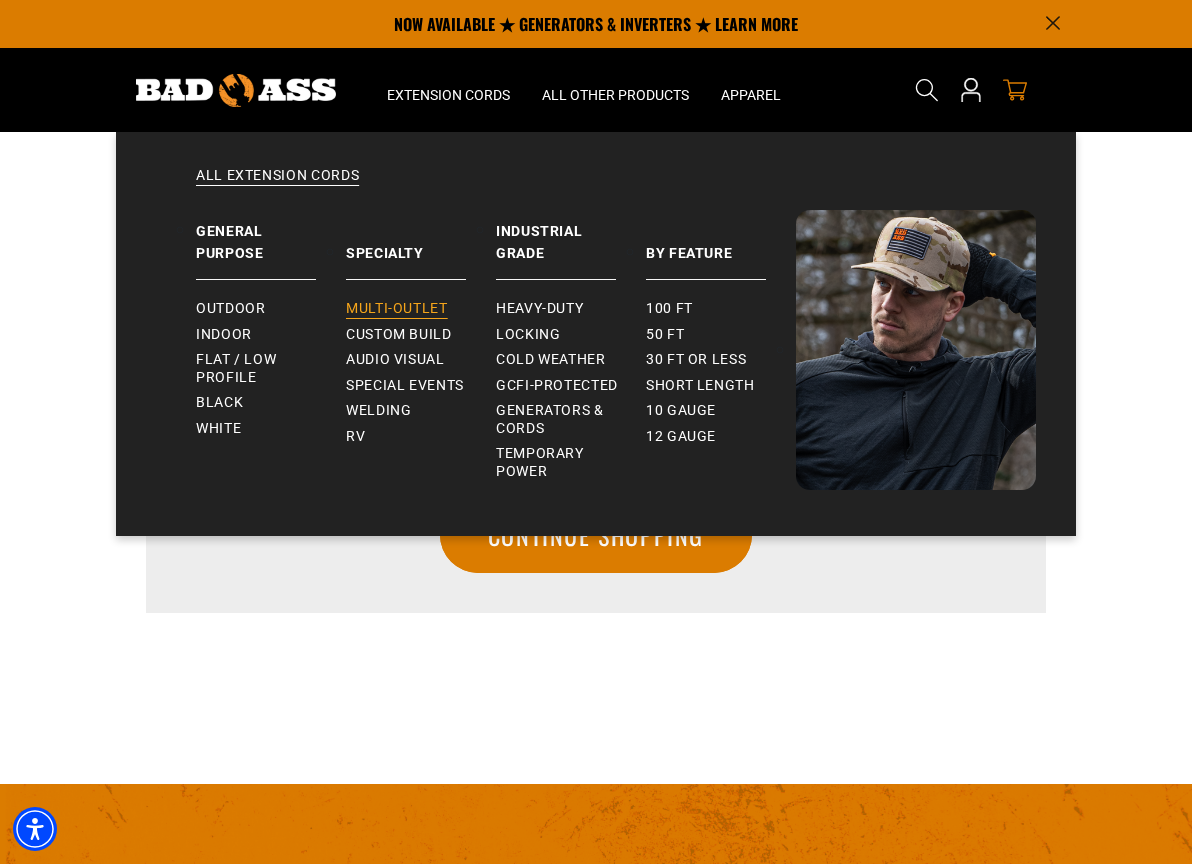 click on "Multi-Outlet" at bounding box center (397, 309) 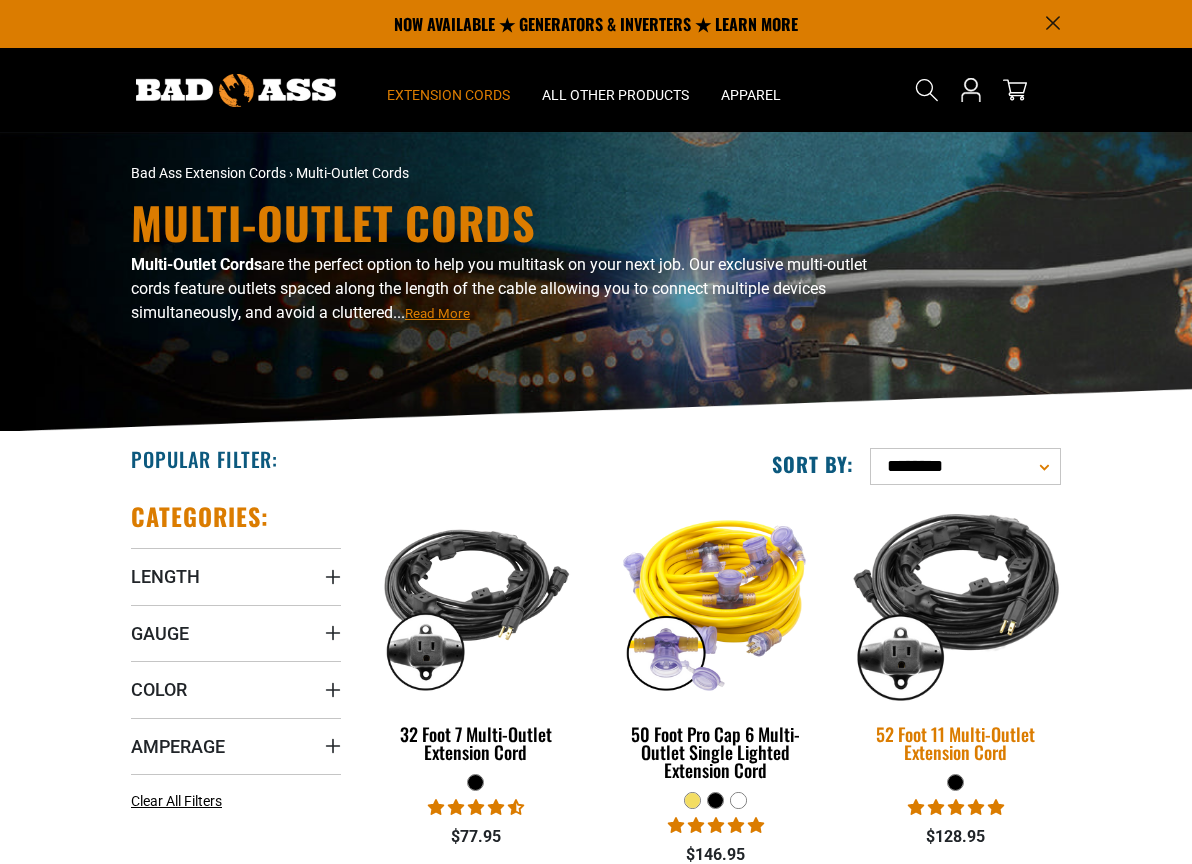 scroll, scrollTop: 0, scrollLeft: 0, axis: both 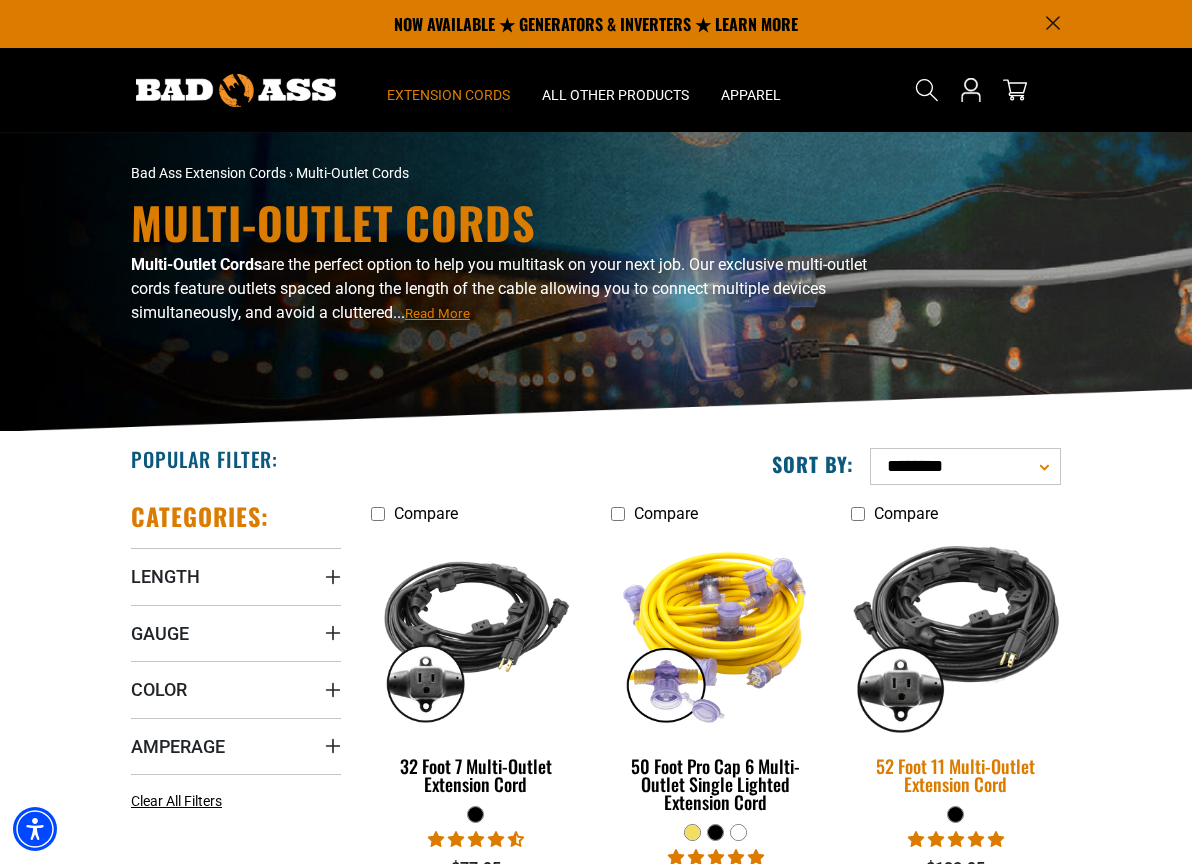 click at bounding box center (956, 633) 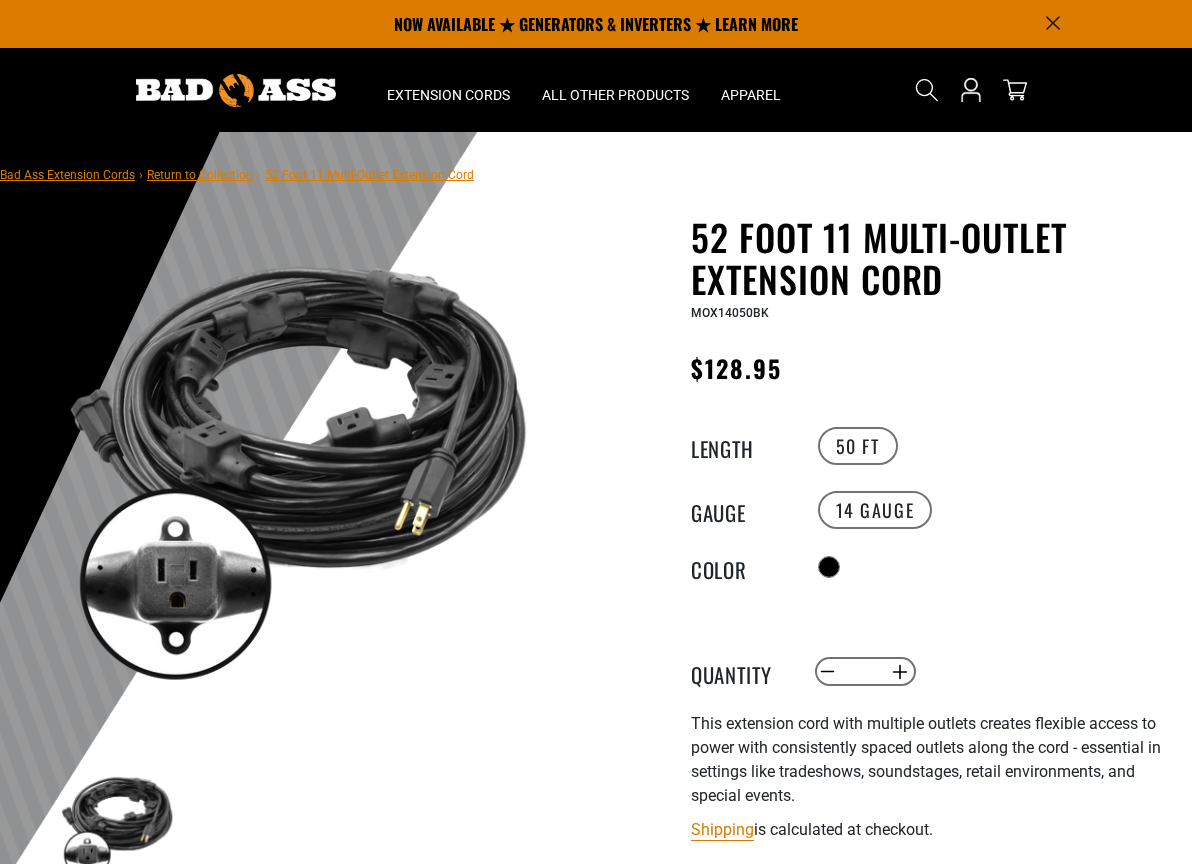 scroll, scrollTop: 0, scrollLeft: 0, axis: both 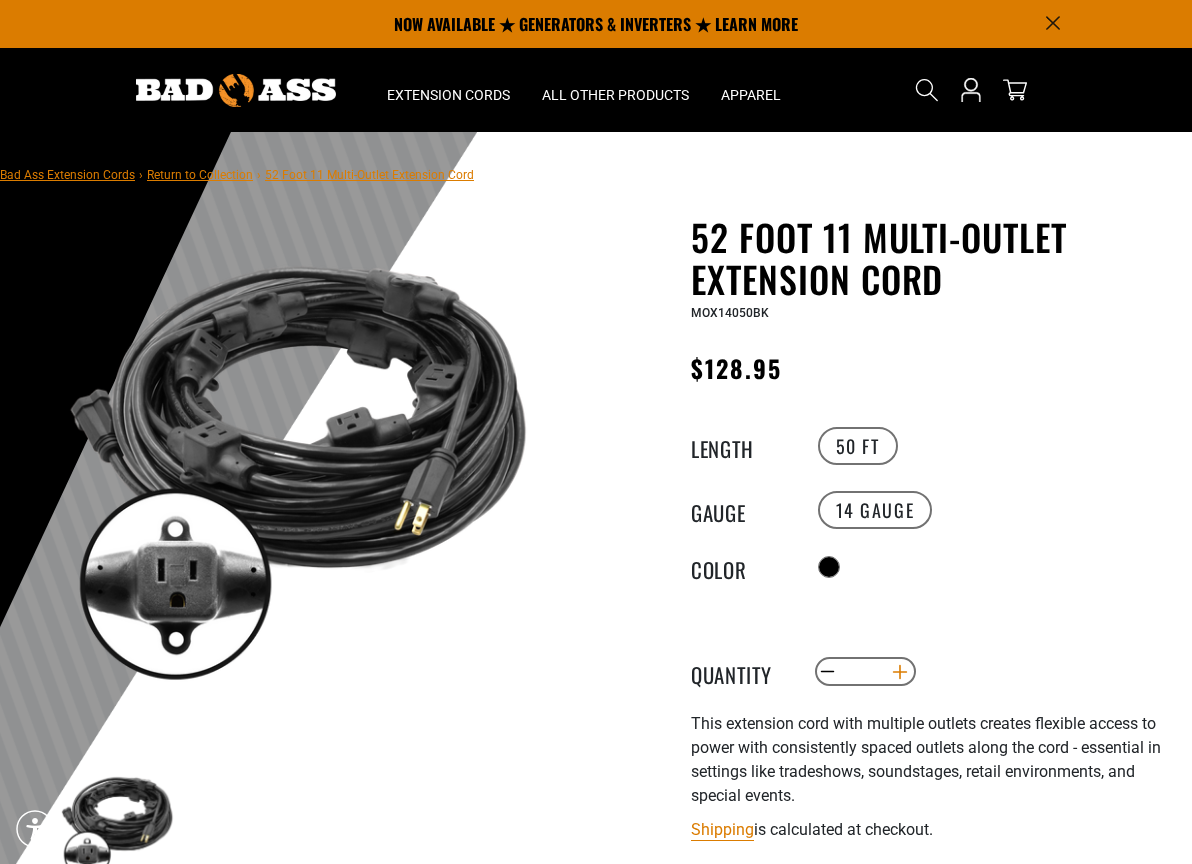 click on "Increase quantity for 52 Foot 11 Multi-Outlet Extension Cord" at bounding box center [900, 672] 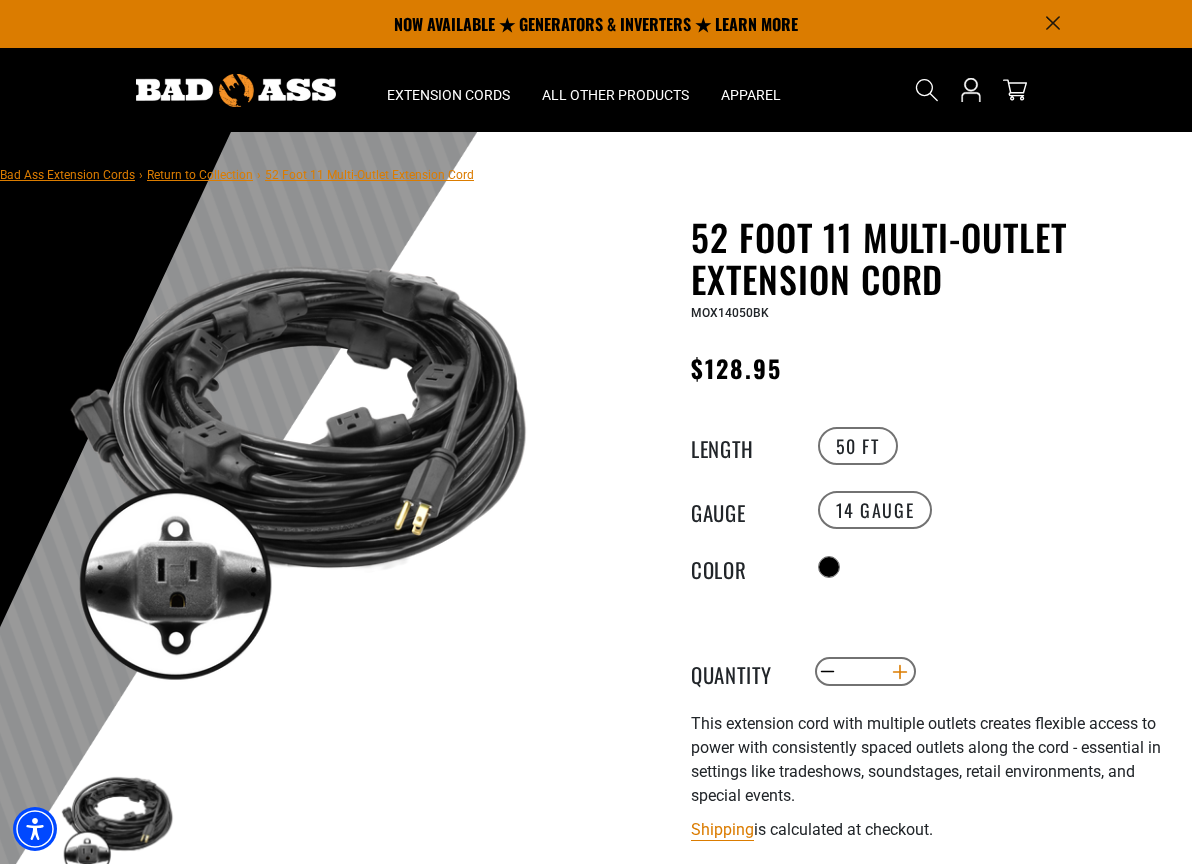 click on "Increase quantity for 52 Foot 11 Multi-Outlet Extension Cord" at bounding box center (900, 672) 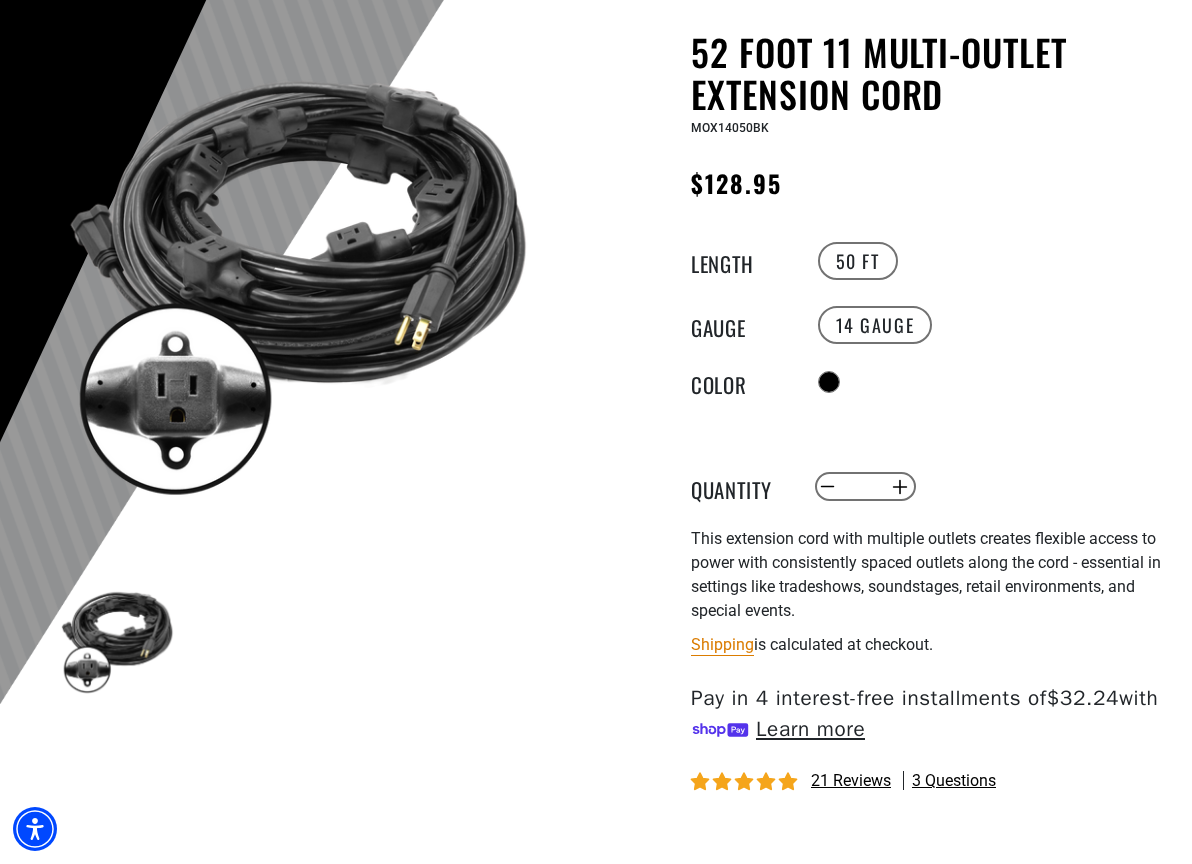 scroll, scrollTop: 457, scrollLeft: 0, axis: vertical 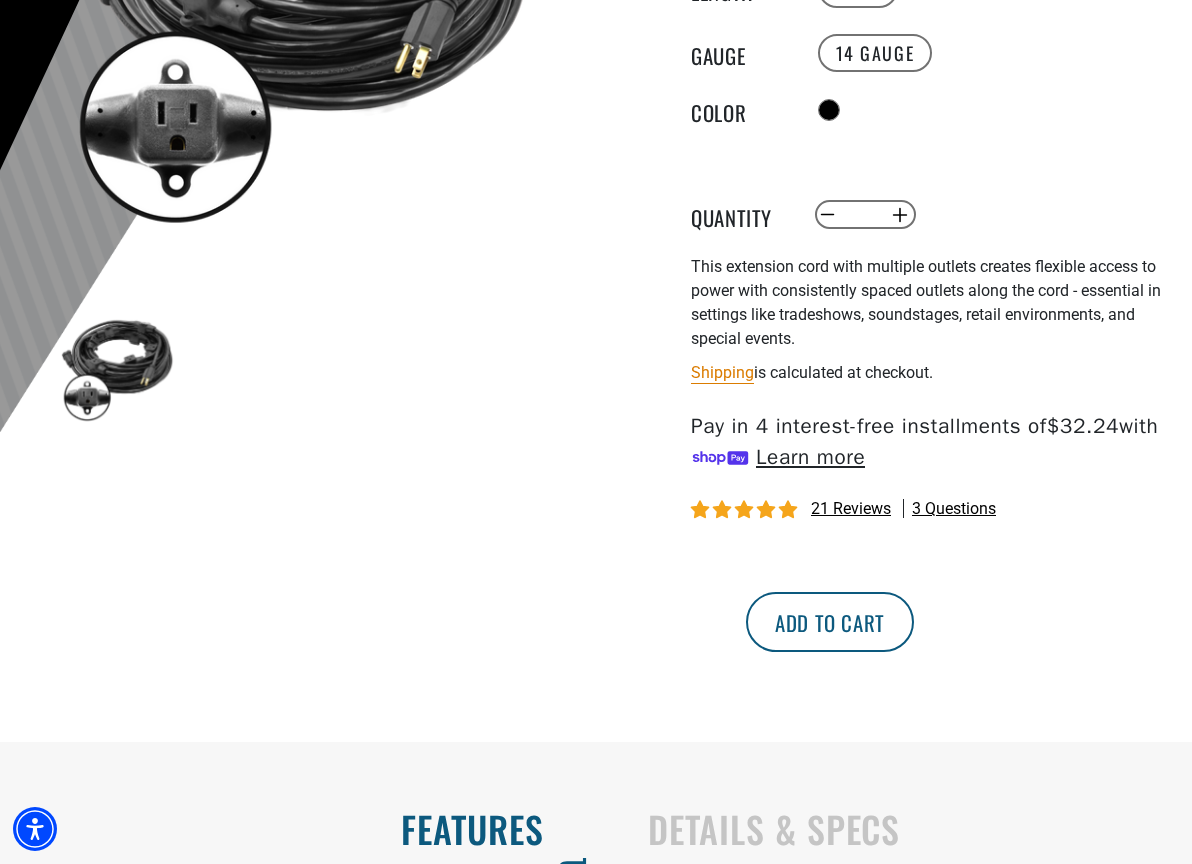 click on "Add to cart" at bounding box center (830, 622) 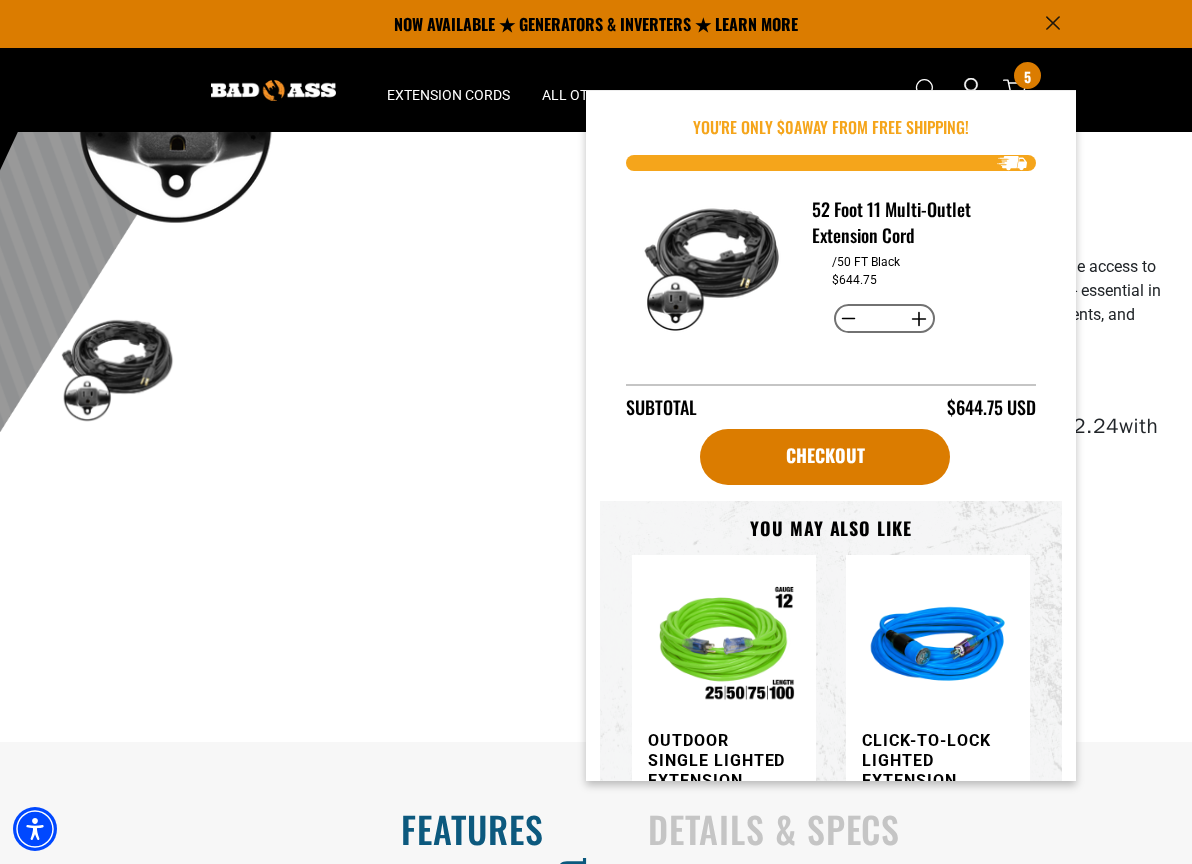 click on "Decrease quantity for 52 Foot 11 Multi-Outlet Extension Cord" at bounding box center [849, 319] 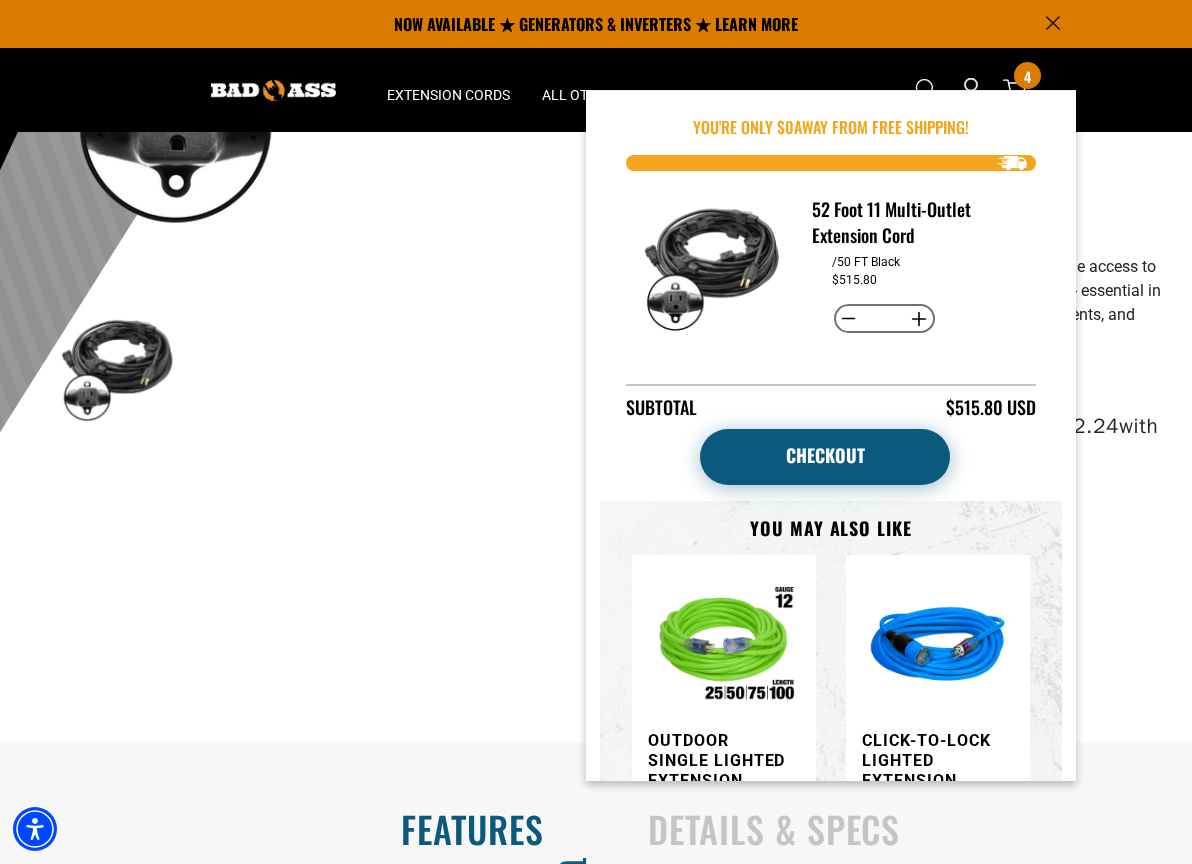 click on "Checkout" at bounding box center [825, 457] 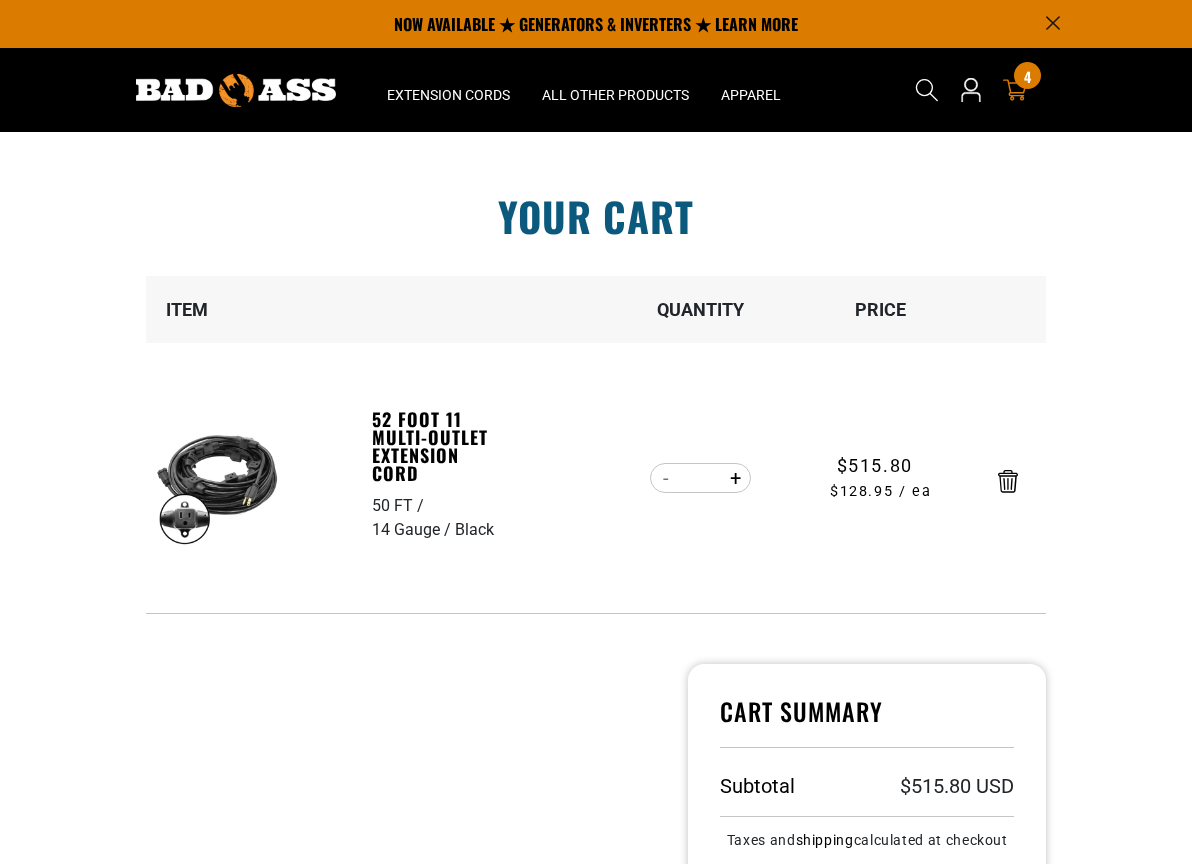 scroll, scrollTop: 0, scrollLeft: 0, axis: both 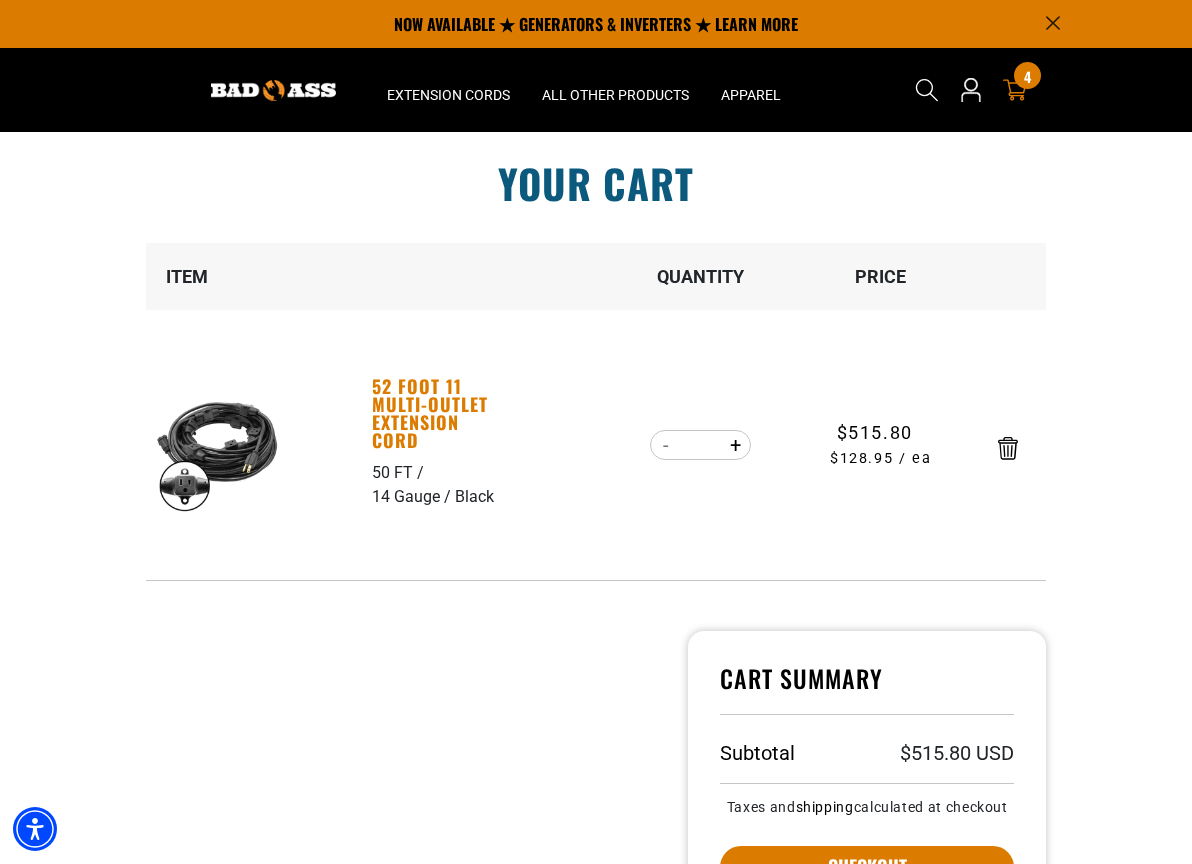 click on "52 Foot 11 Multi-Outlet Extension Cord" at bounding box center (441, 413) 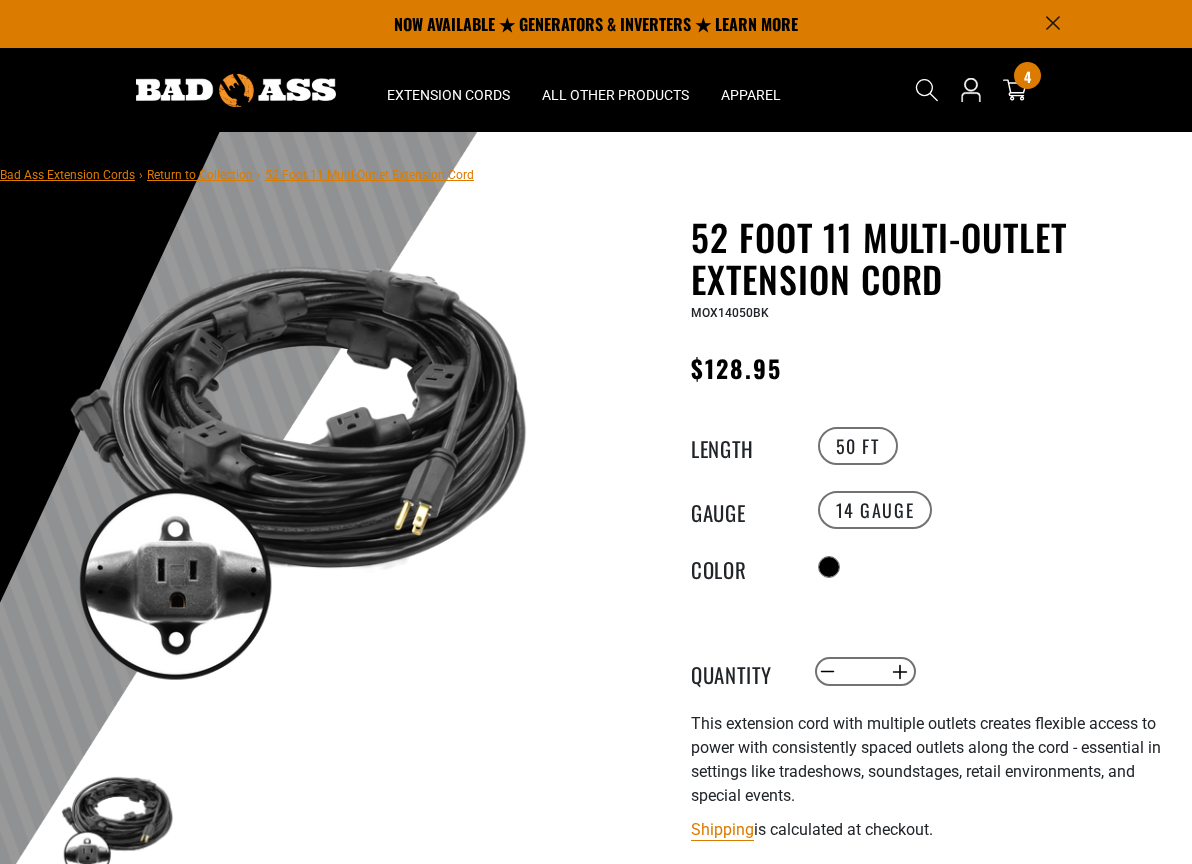 scroll, scrollTop: 0, scrollLeft: 0, axis: both 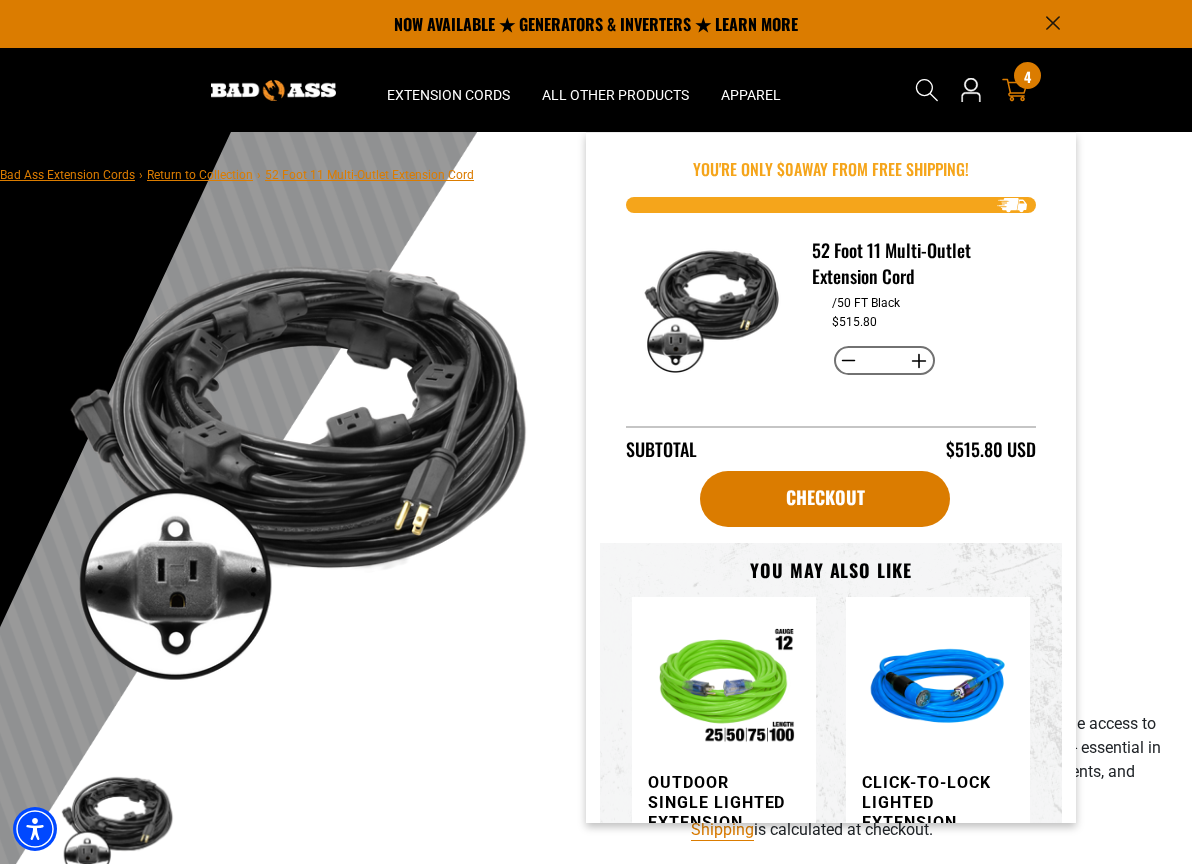 click on "4" at bounding box center [1027, 76] 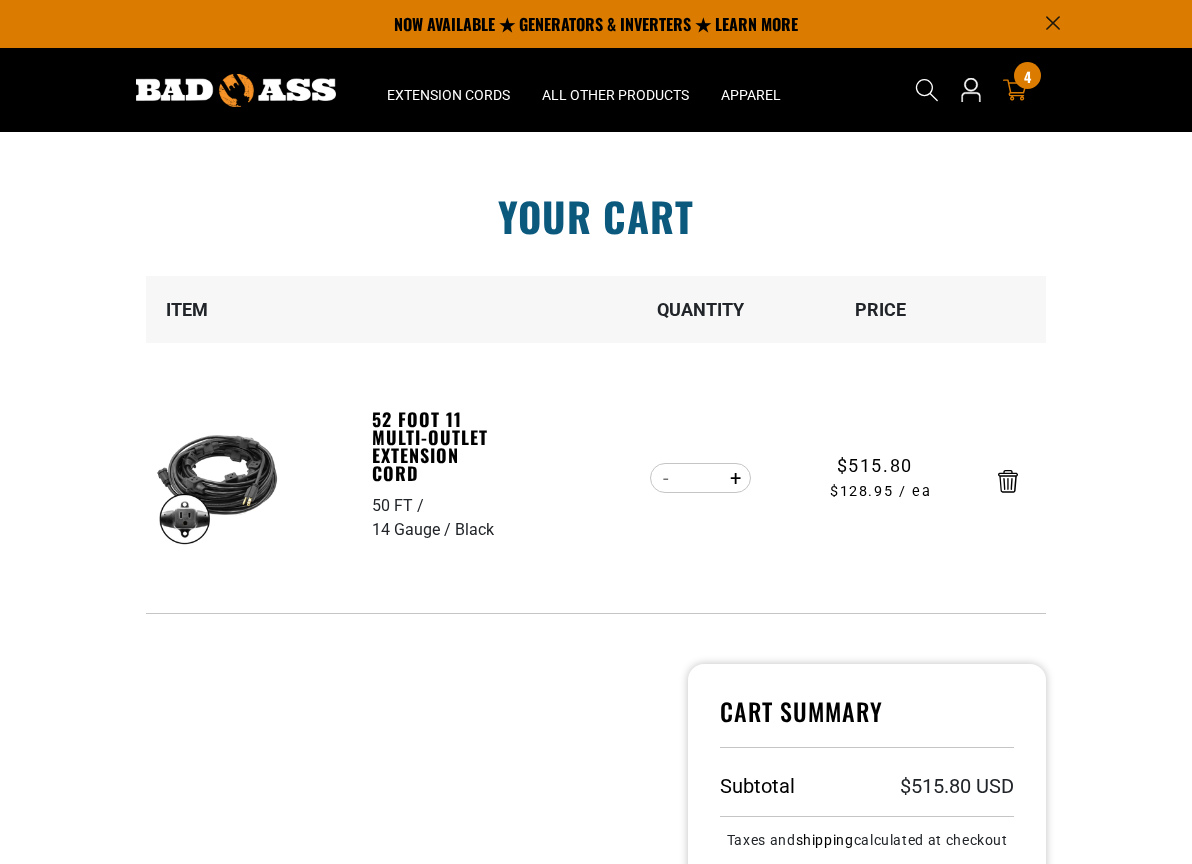 scroll, scrollTop: 0, scrollLeft: 0, axis: both 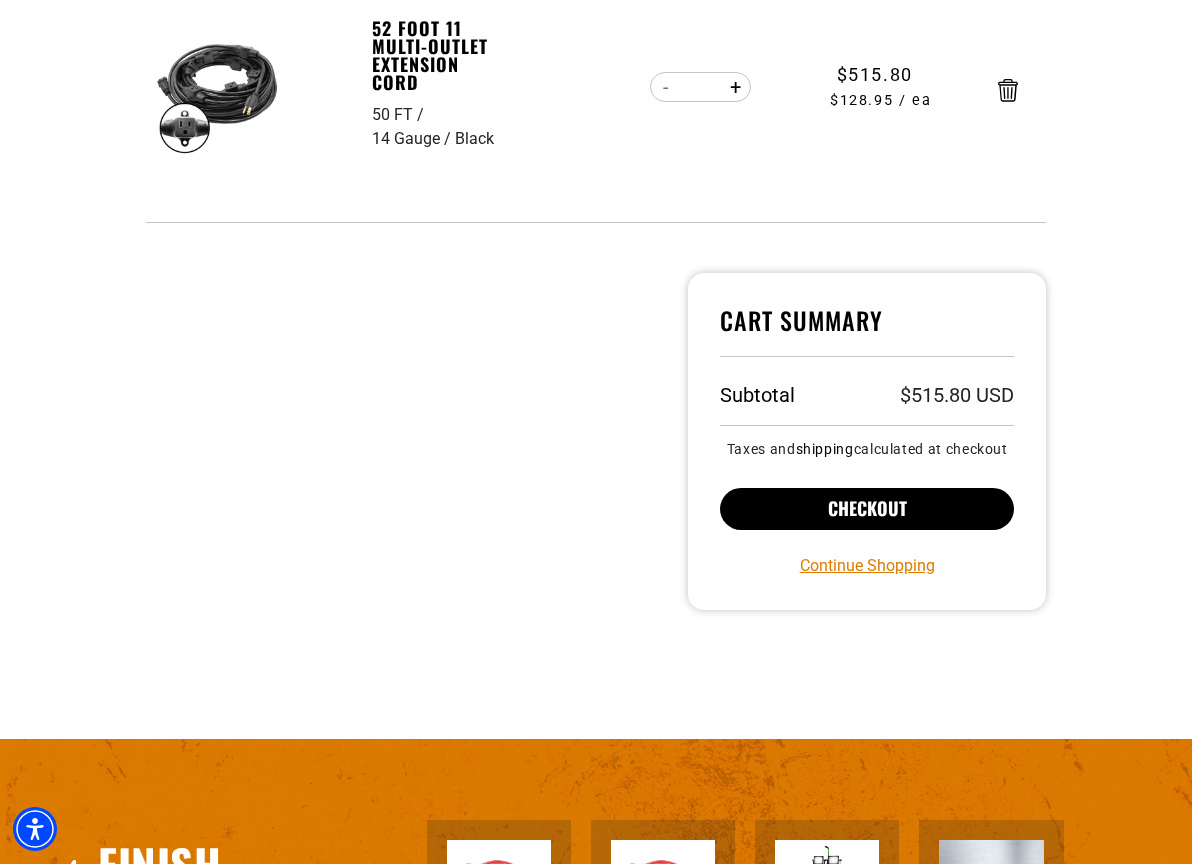 click on "Checkout" at bounding box center [867, 509] 